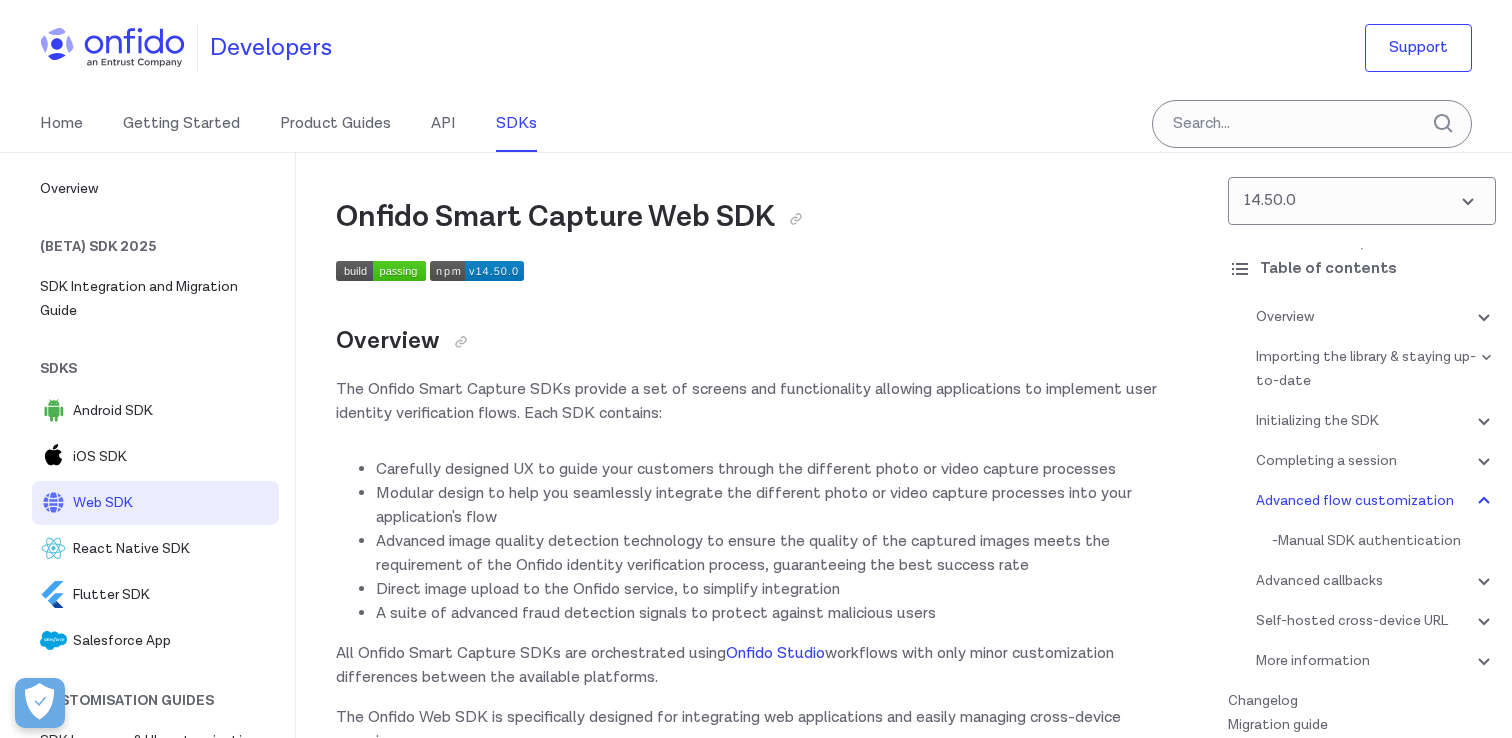scroll, scrollTop: 25255, scrollLeft: 0, axis: vertical 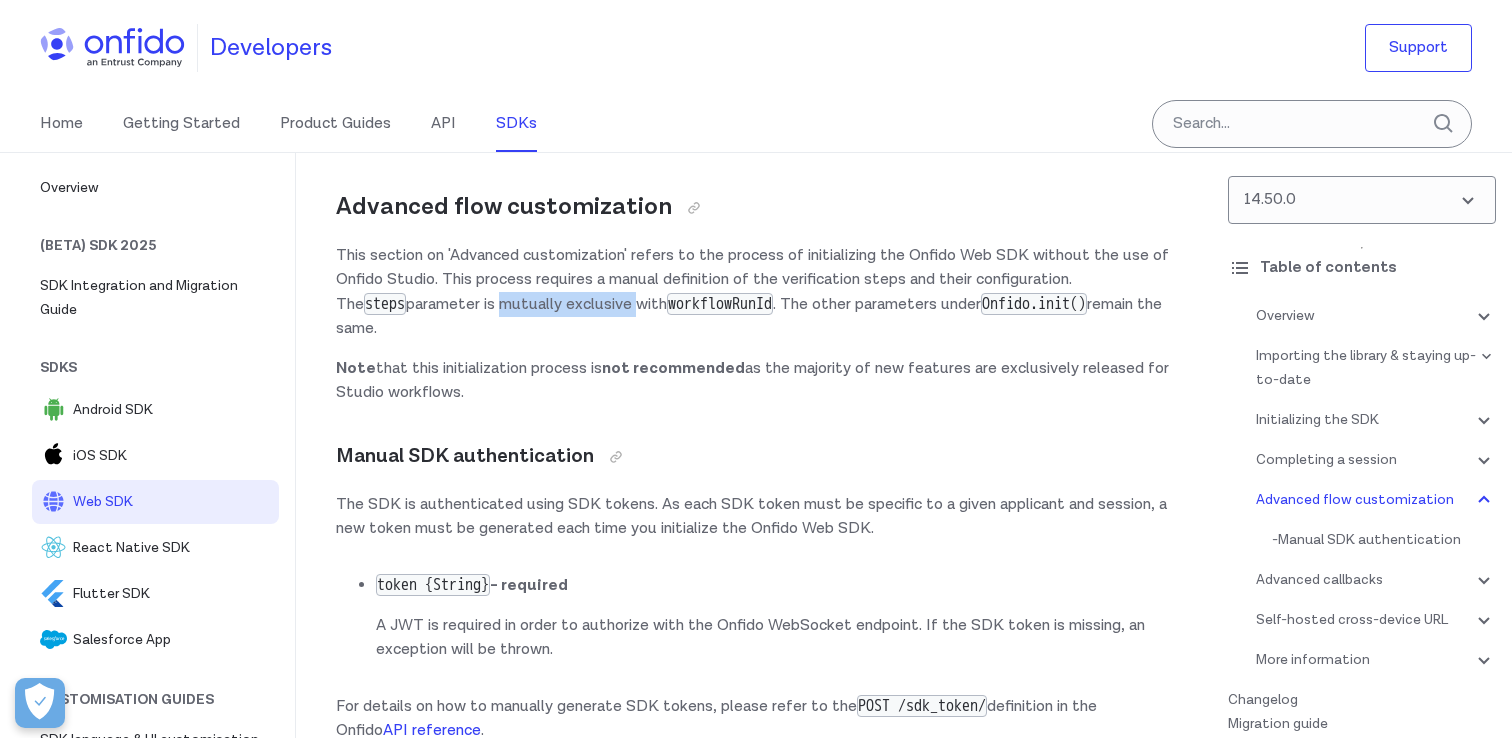 drag, startPoint x: 564, startPoint y: 333, endPoint x: 427, endPoint y: 323, distance: 137.36447 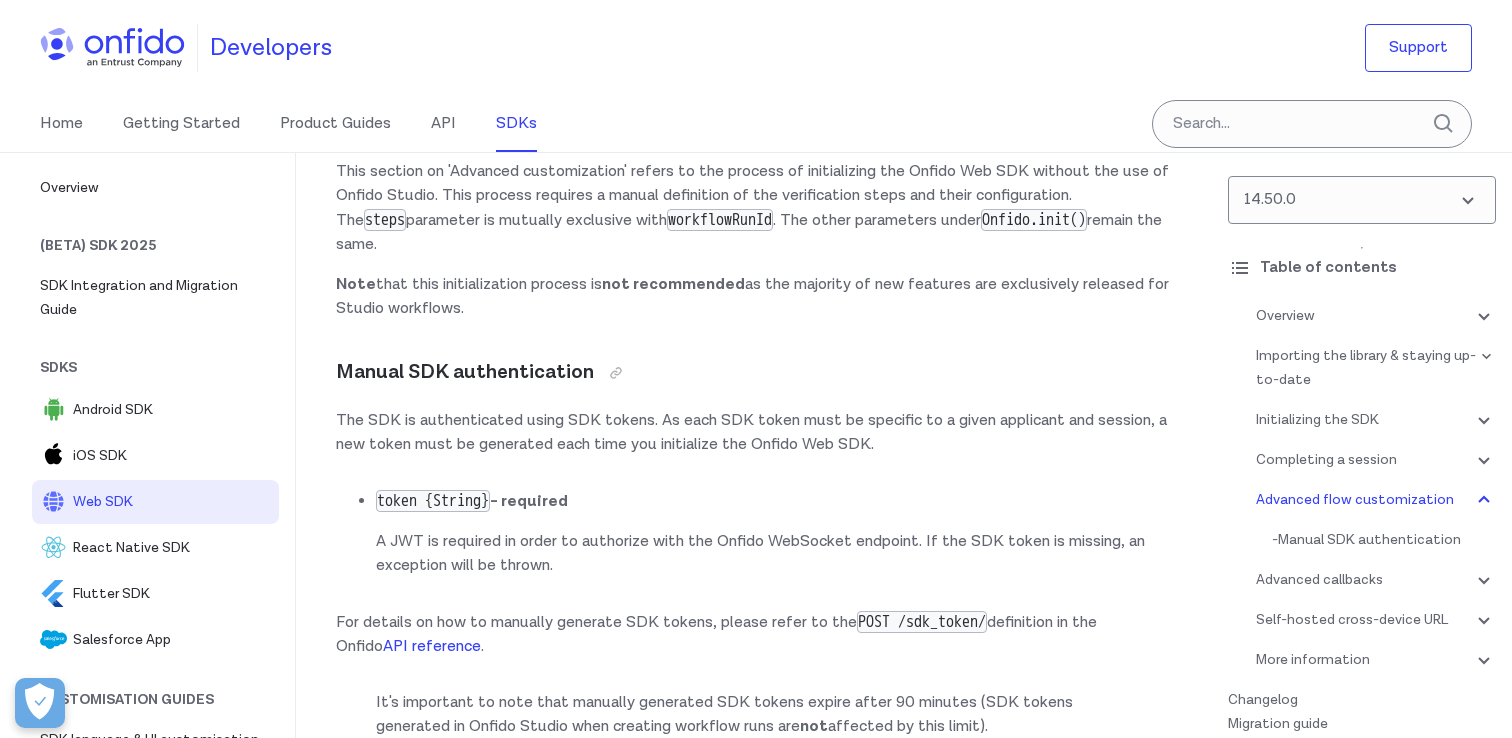 scroll, scrollTop: 25341, scrollLeft: 0, axis: vertical 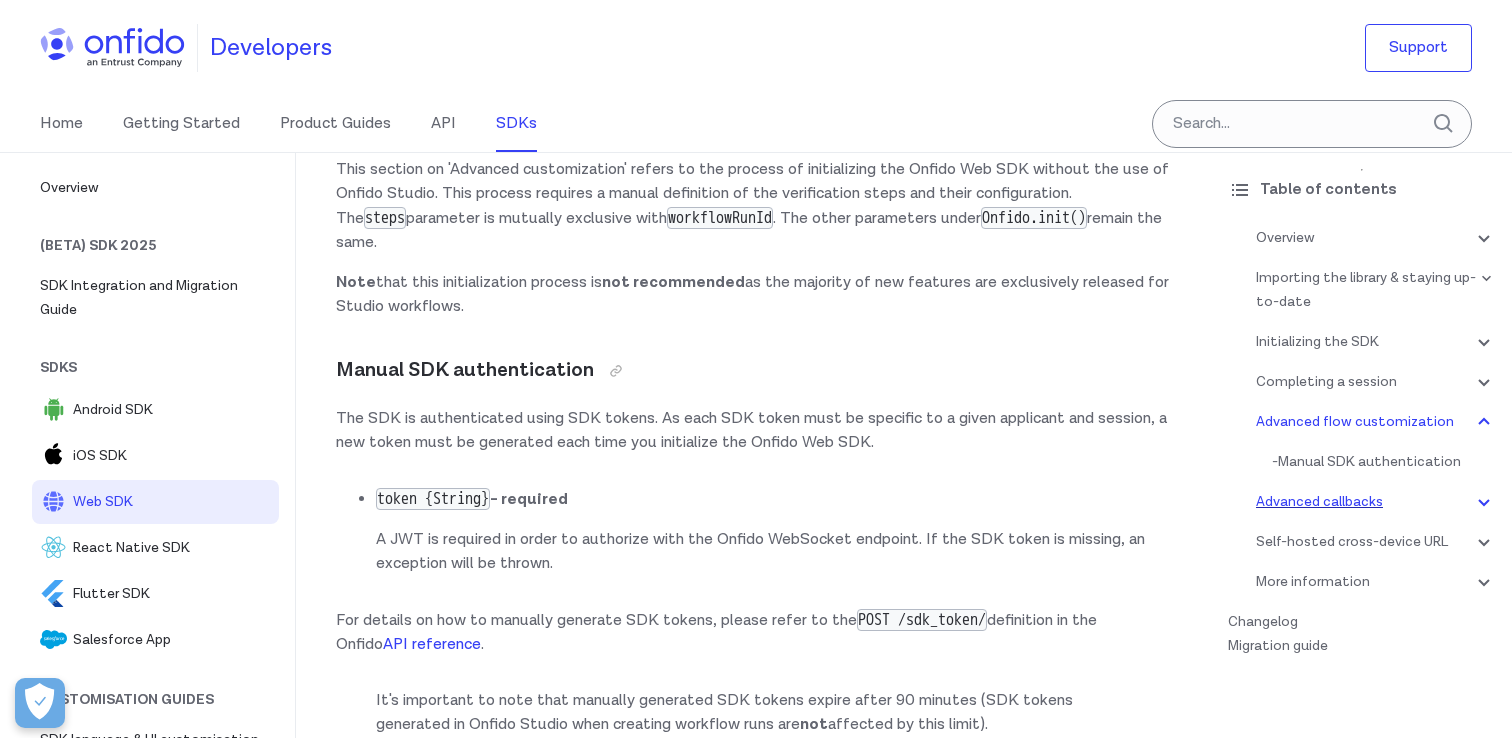 click 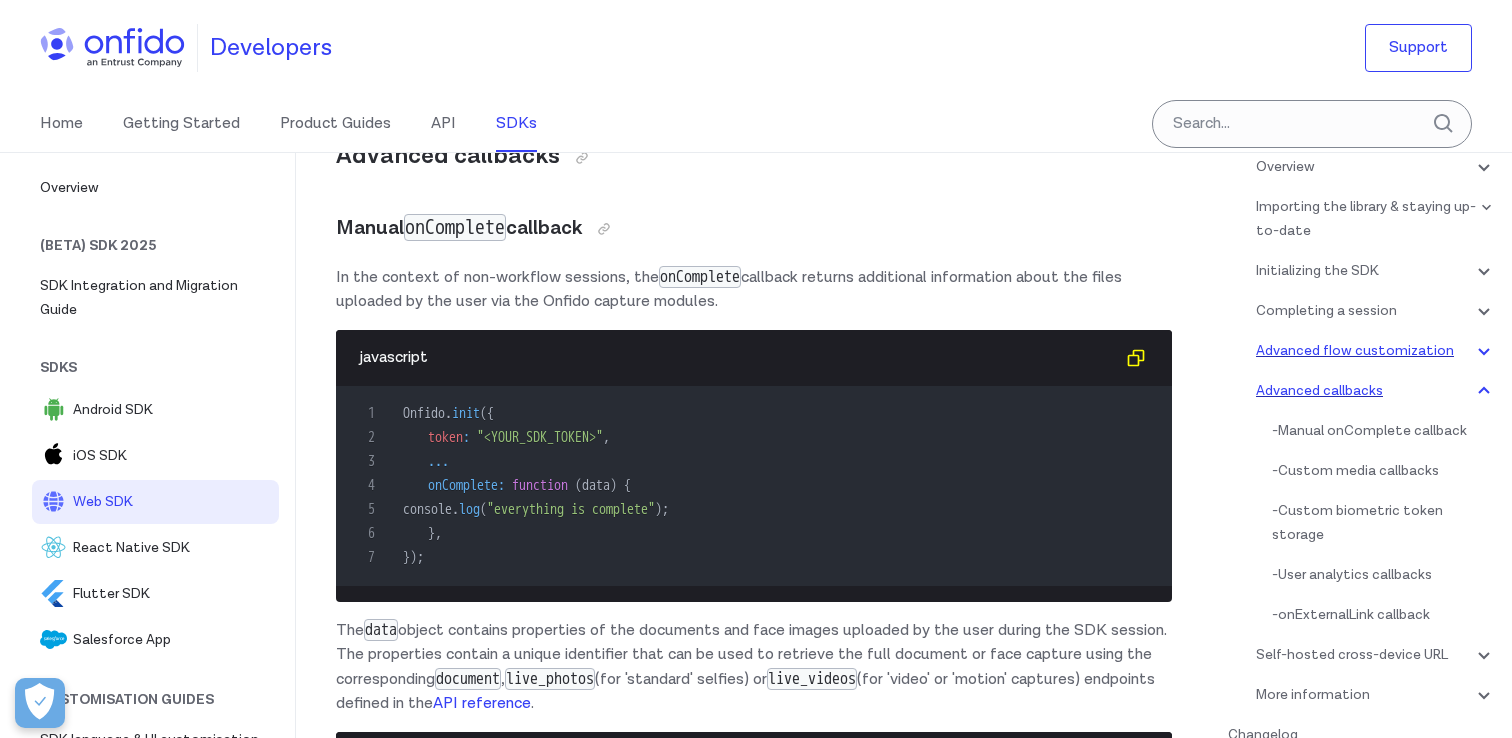 scroll, scrollTop: 183, scrollLeft: 0, axis: vertical 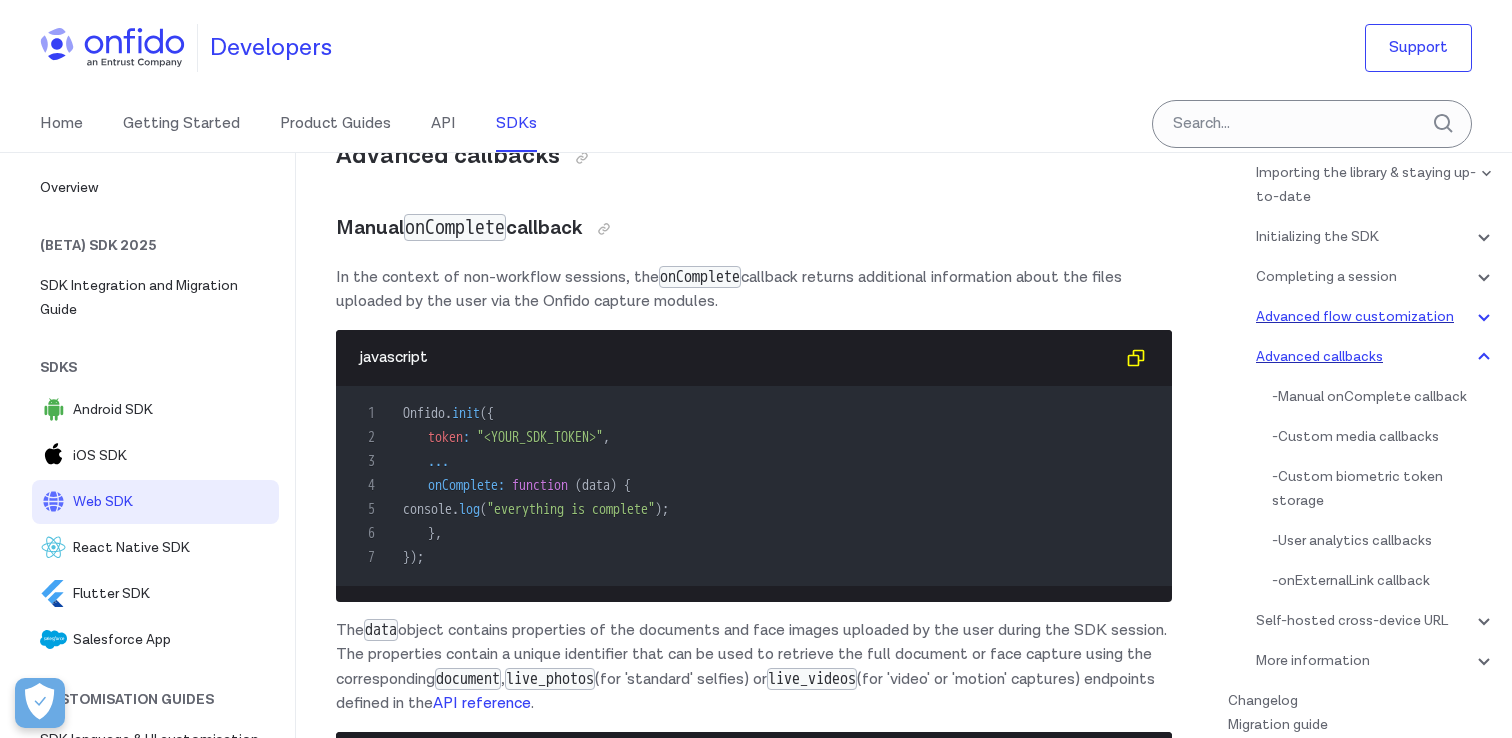 click 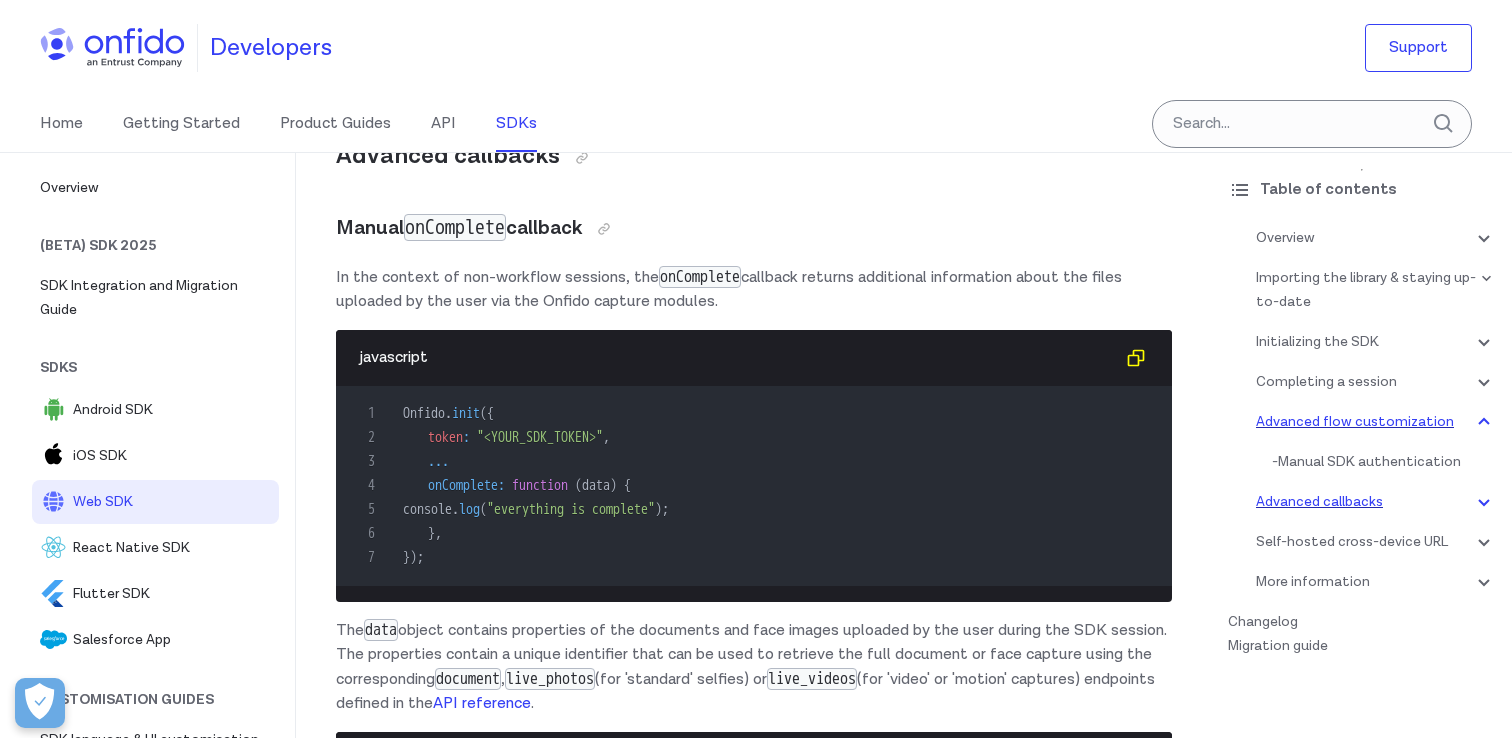 scroll, scrollTop: 25255, scrollLeft: 0, axis: vertical 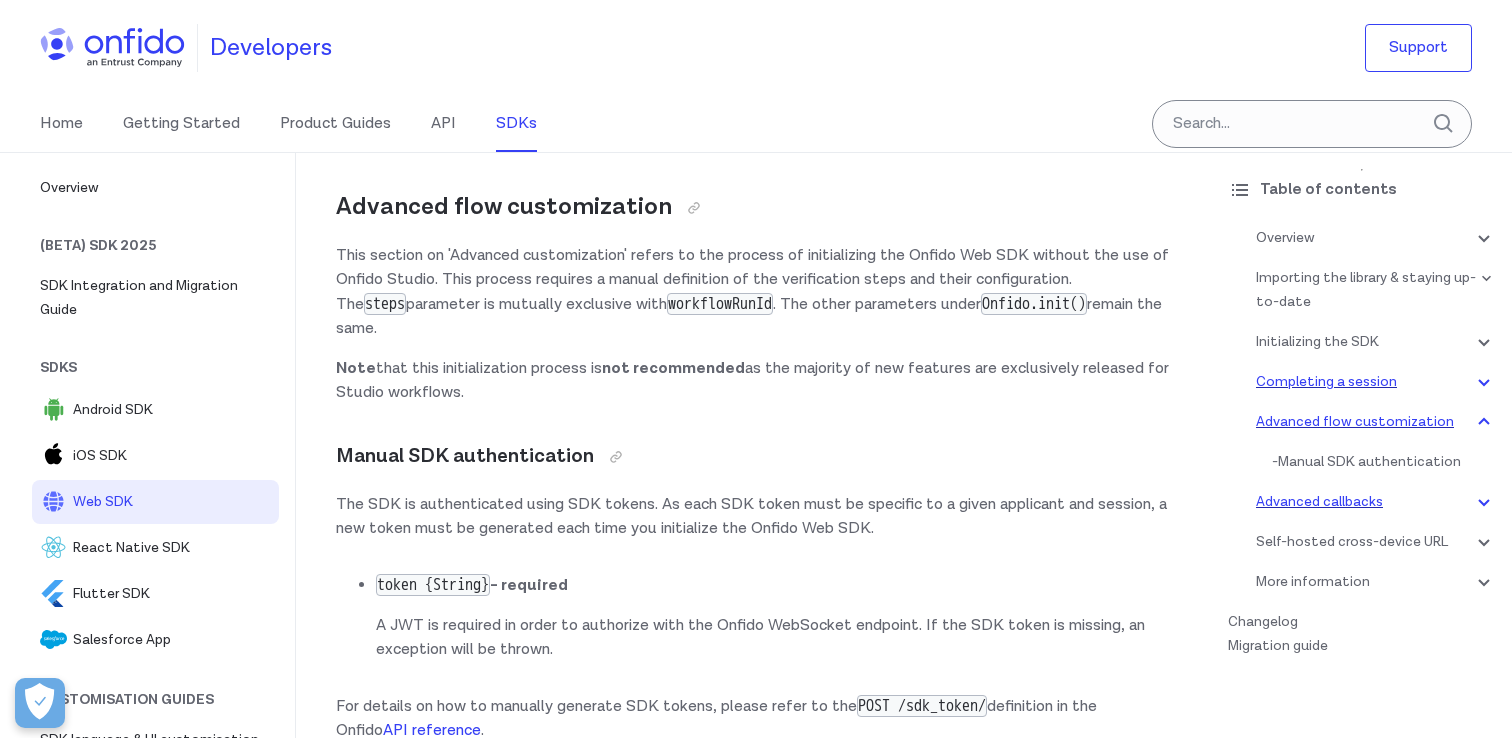 click 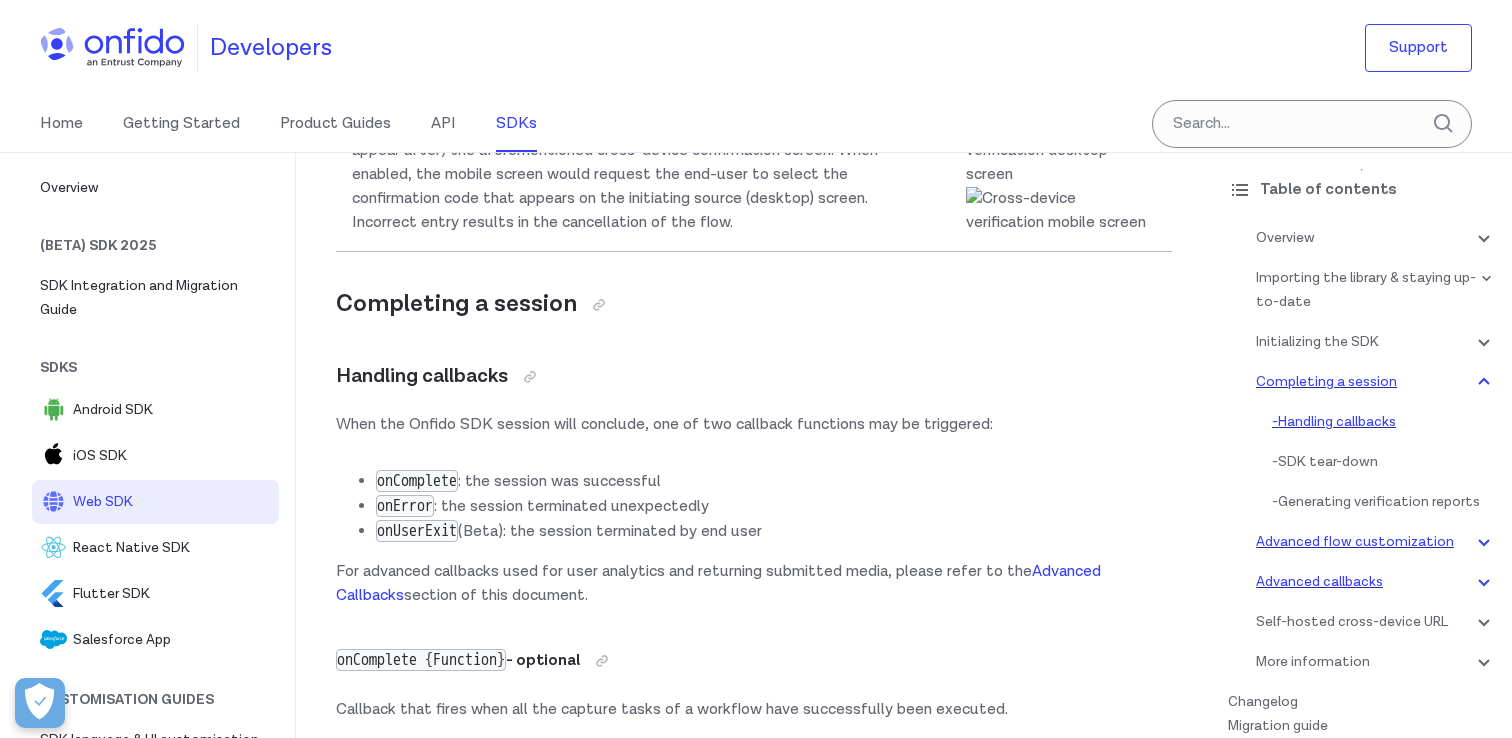 click on "-  Handling callbacks" at bounding box center [1384, 422] 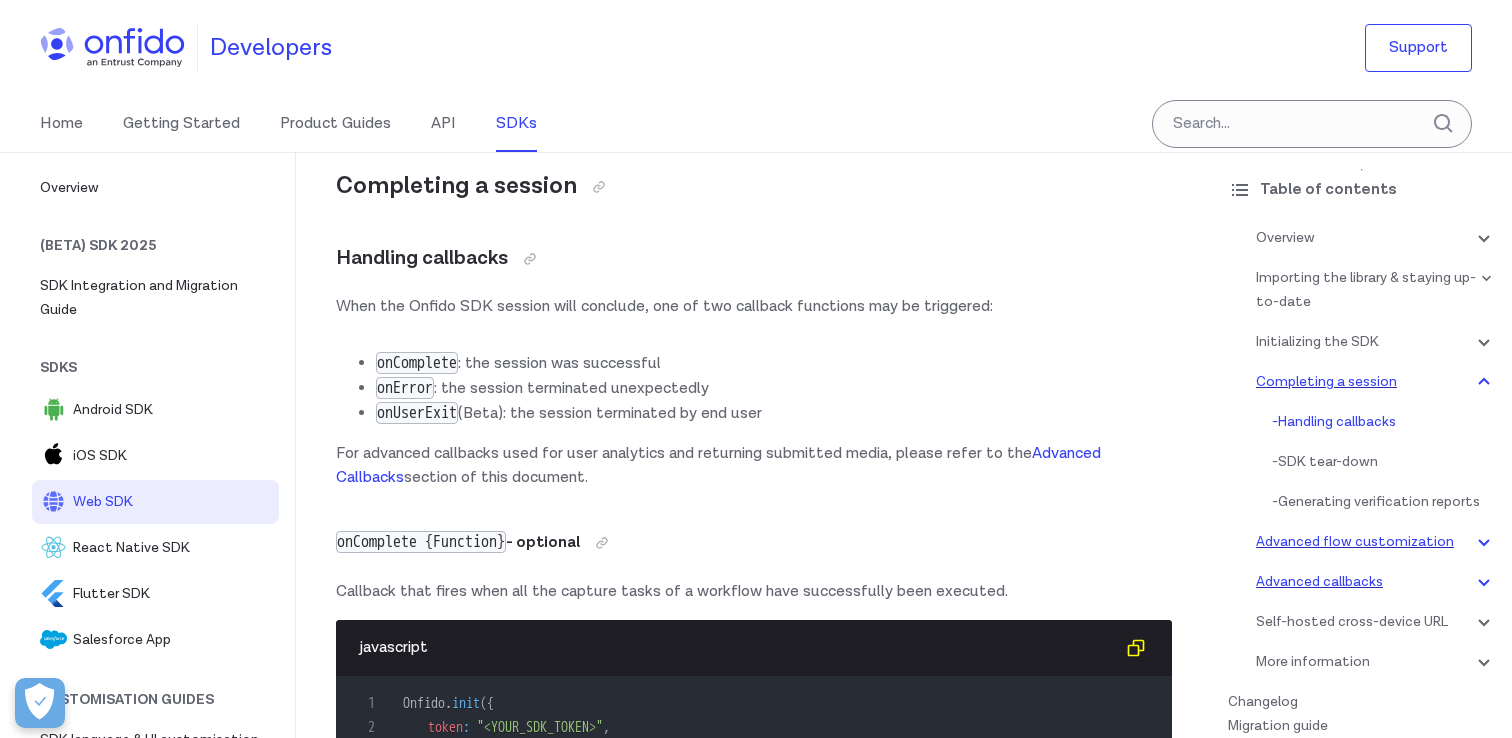 scroll, scrollTop: 18780, scrollLeft: 0, axis: vertical 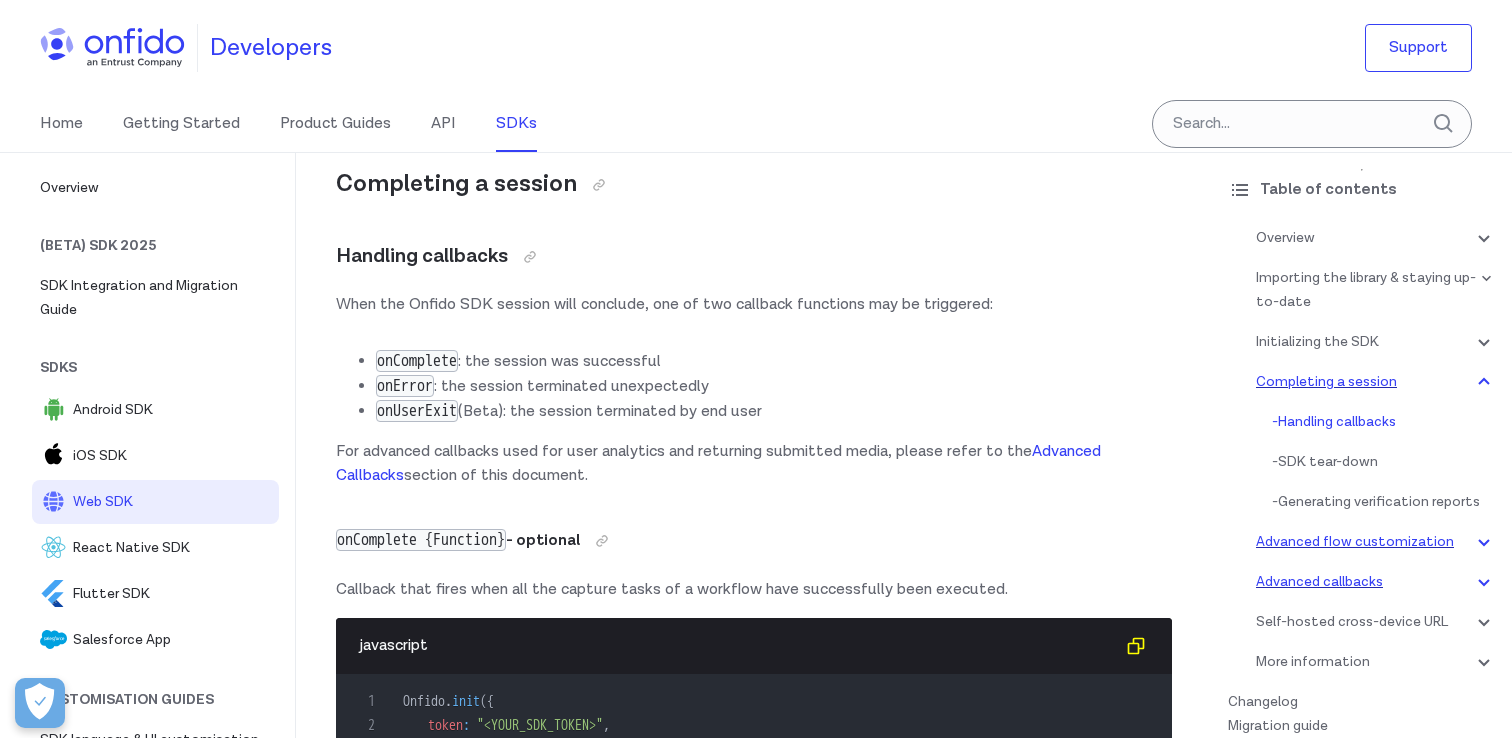 click on "onError : the session terminated unexpectedly" at bounding box center (774, 386) 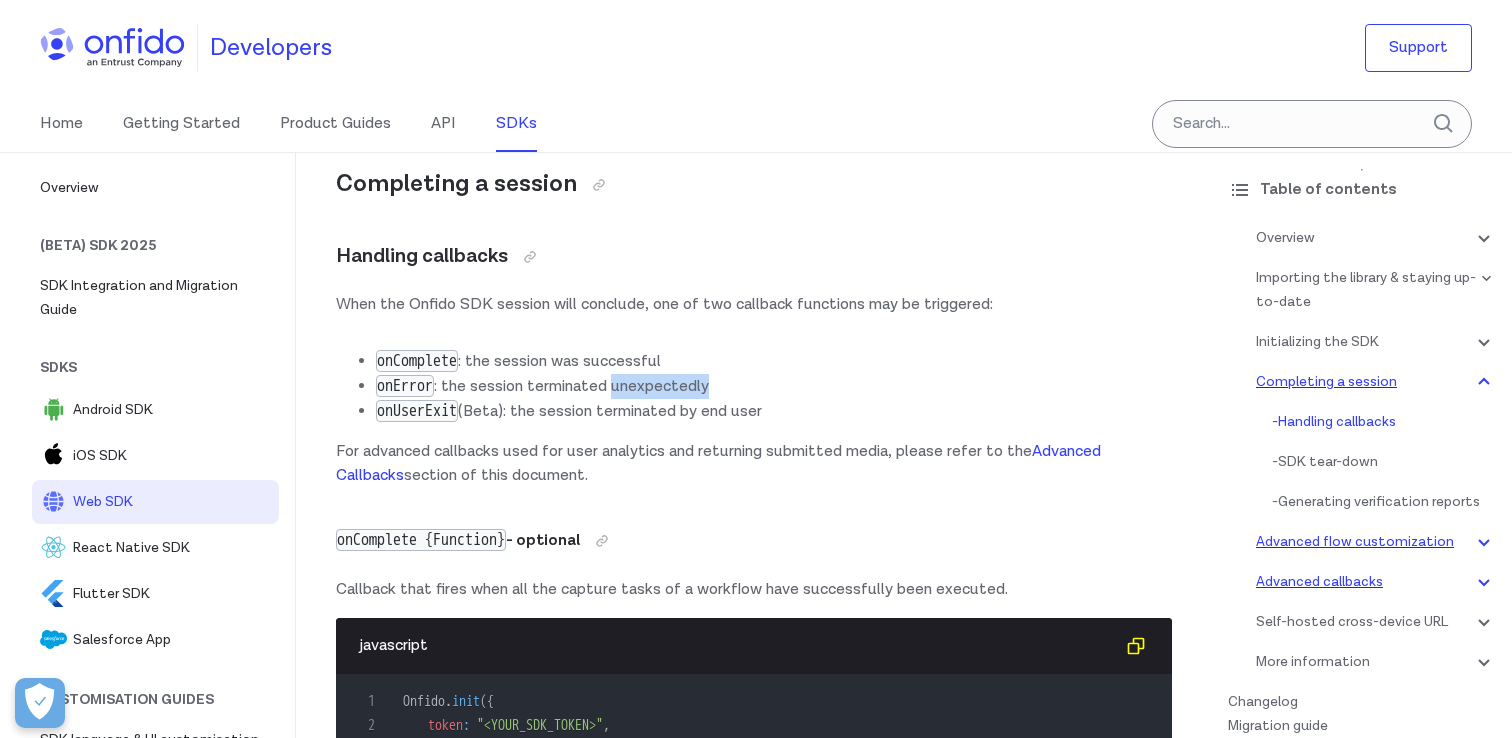 click on "onError : the session terminated unexpectedly" at bounding box center [774, 386] 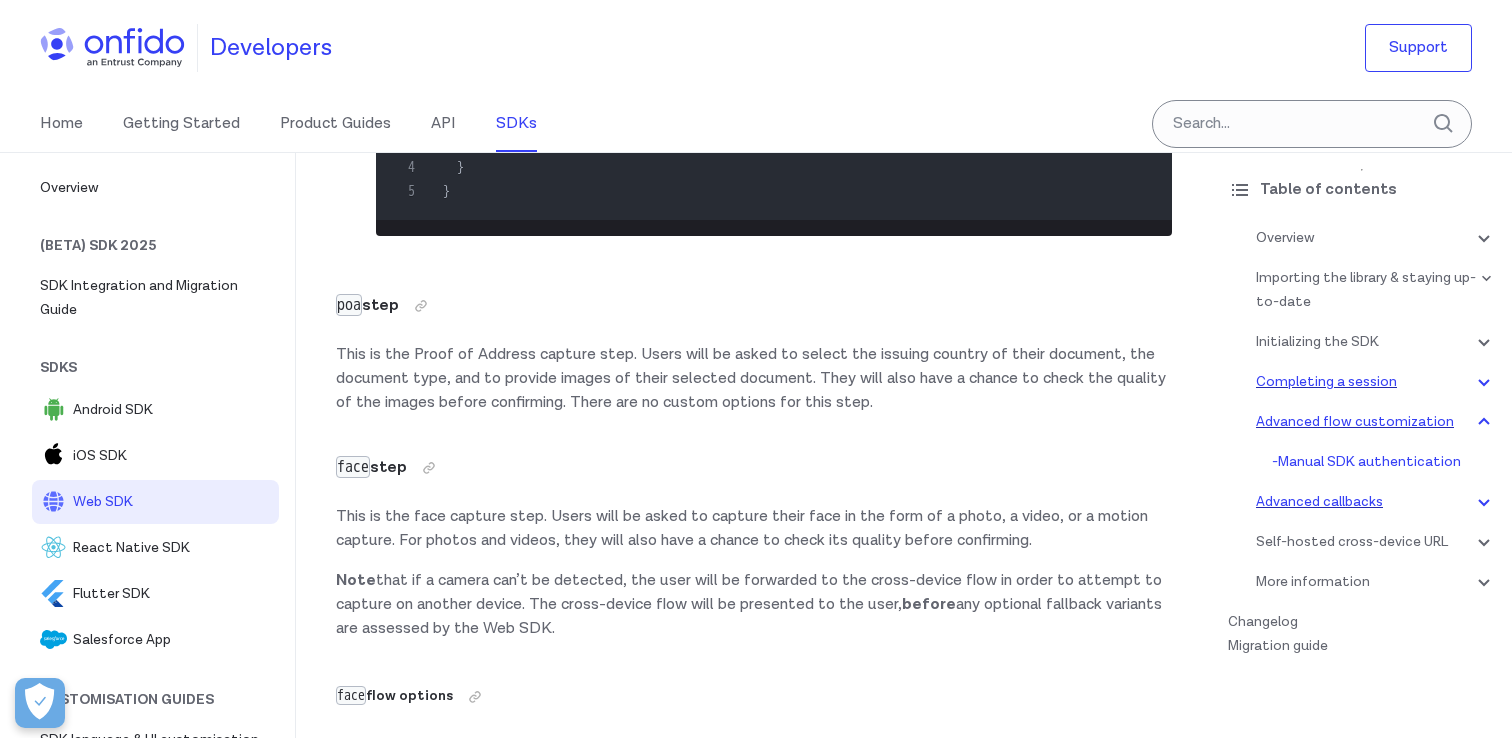 scroll, scrollTop: 31841, scrollLeft: 0, axis: vertical 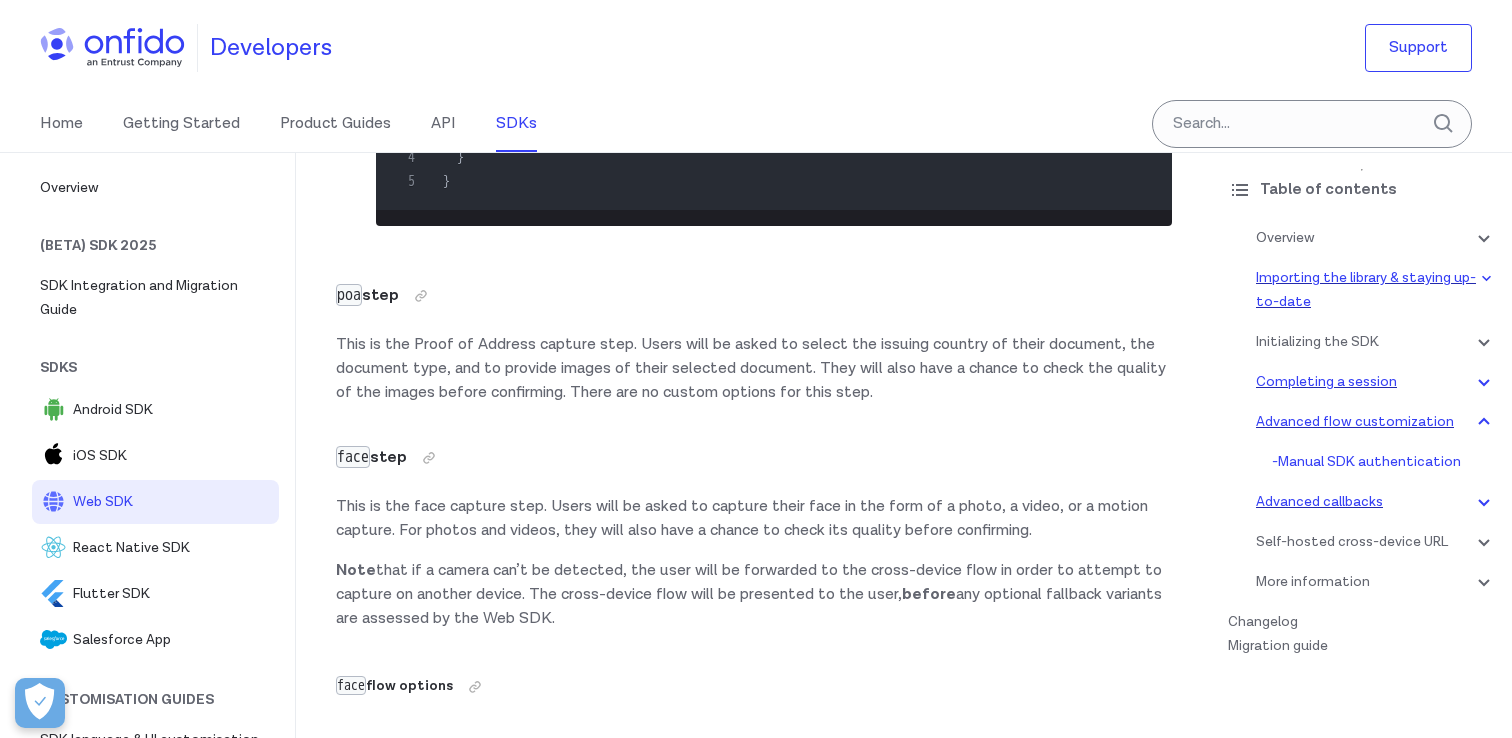 click on "Importing the library & staying up-to-date" at bounding box center (1376, 290) 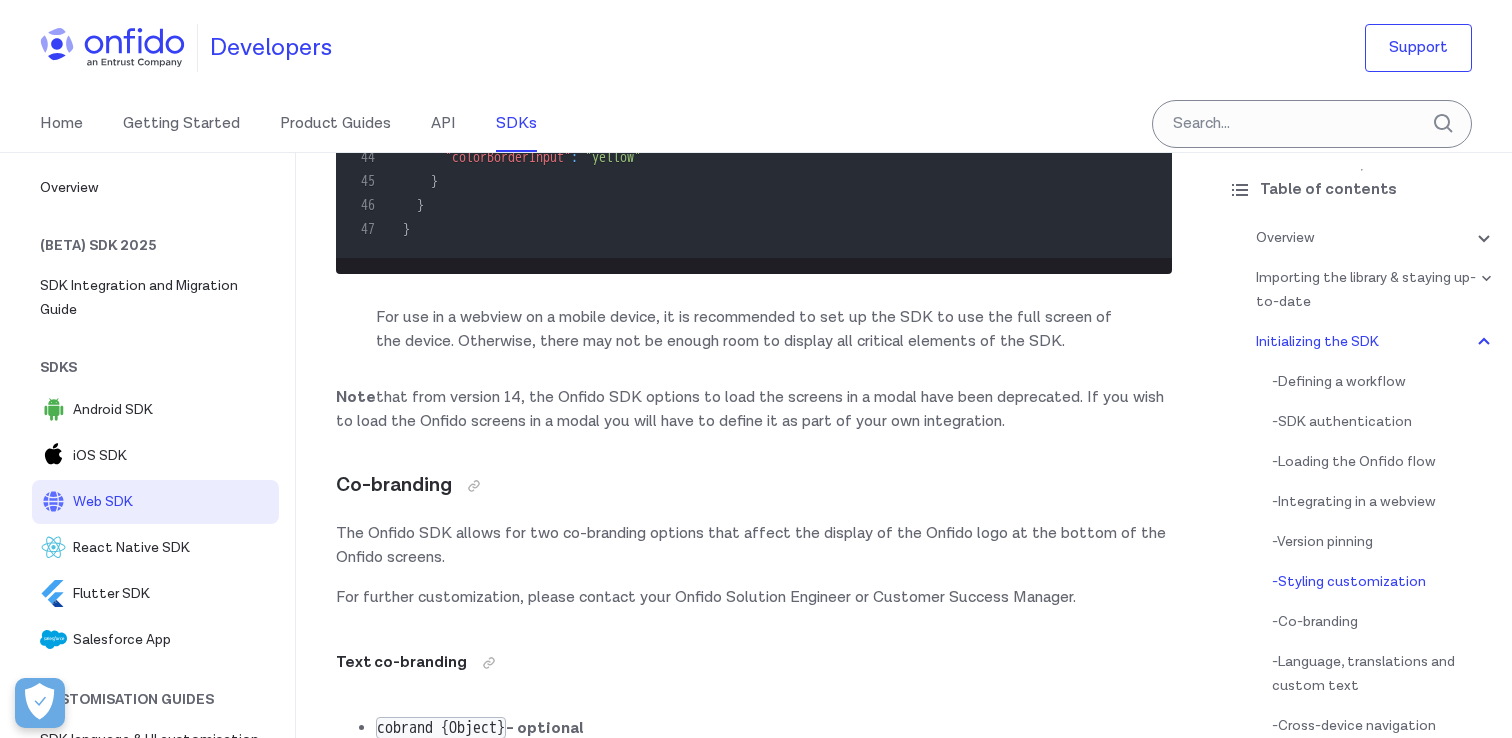 scroll, scrollTop: 8182, scrollLeft: 0, axis: vertical 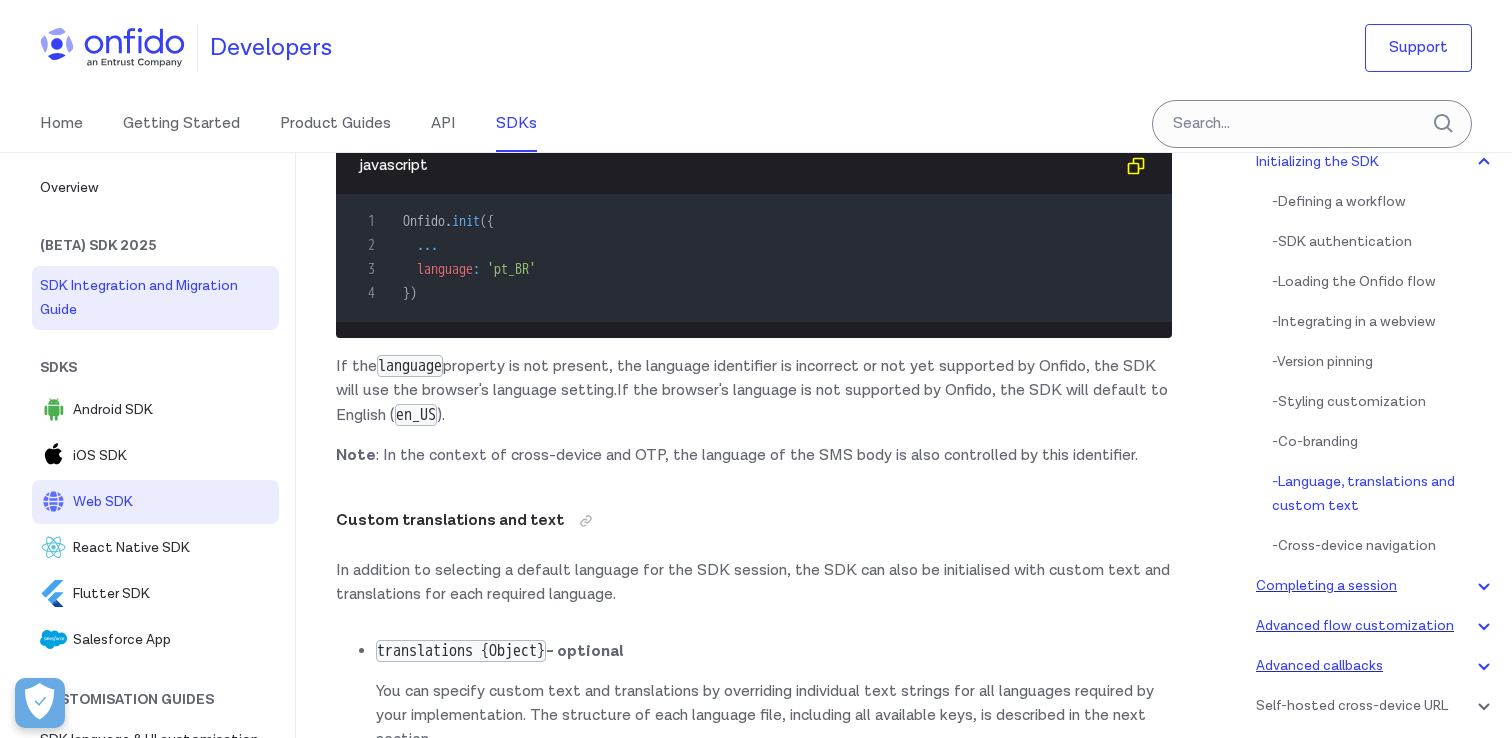 click on "SDK Integration and Migration Guide" at bounding box center [155, 298] 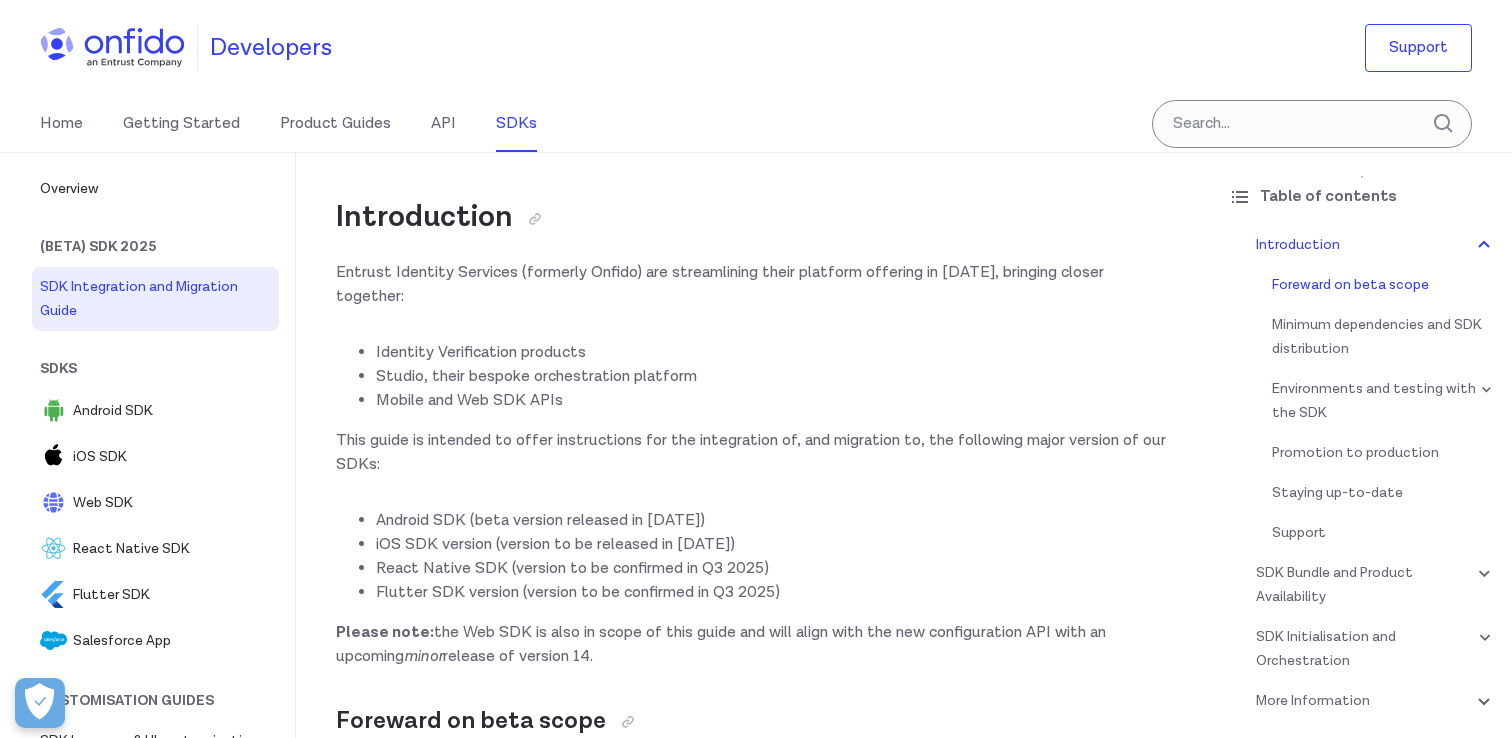 scroll, scrollTop: 999, scrollLeft: 0, axis: vertical 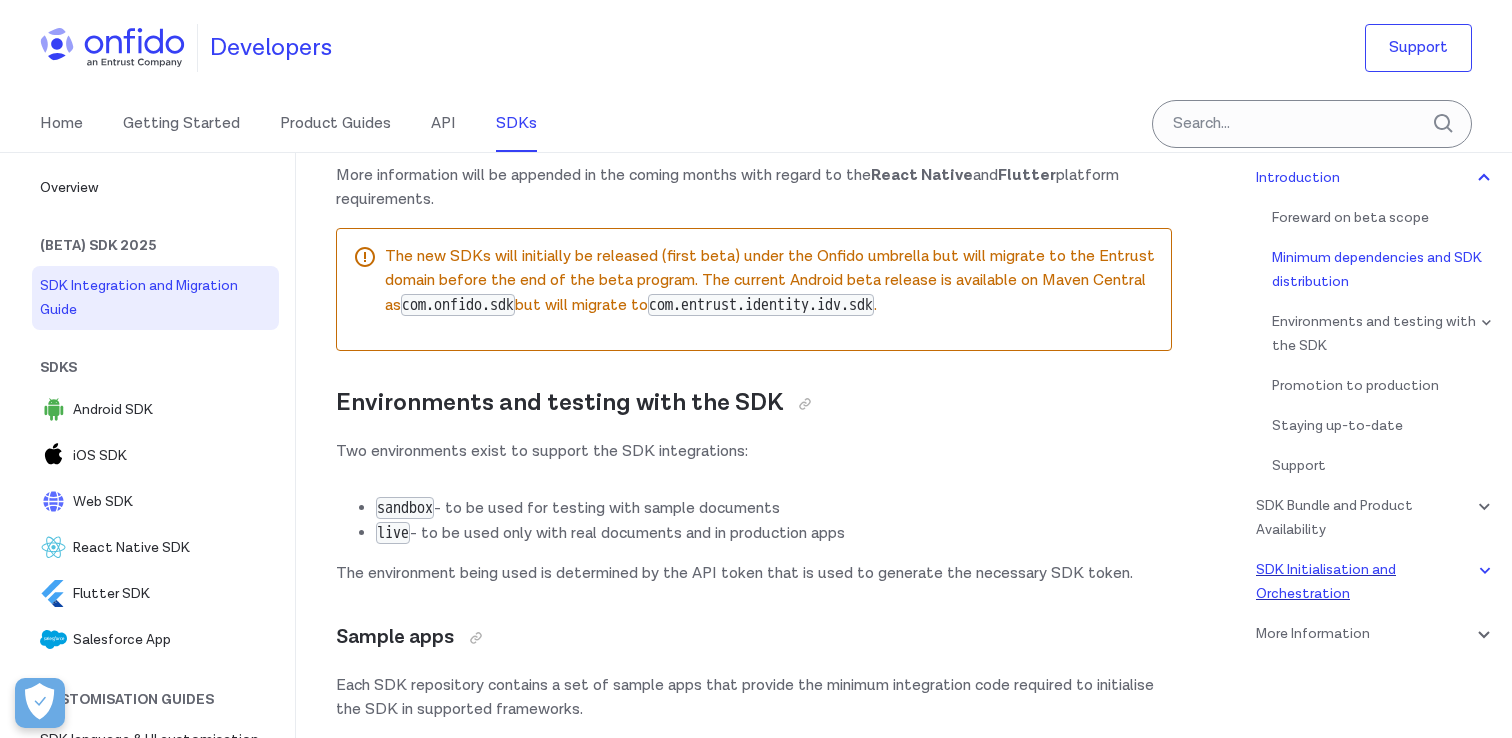 click on "SDK Initialisation and Orchestration" at bounding box center (1376, 582) 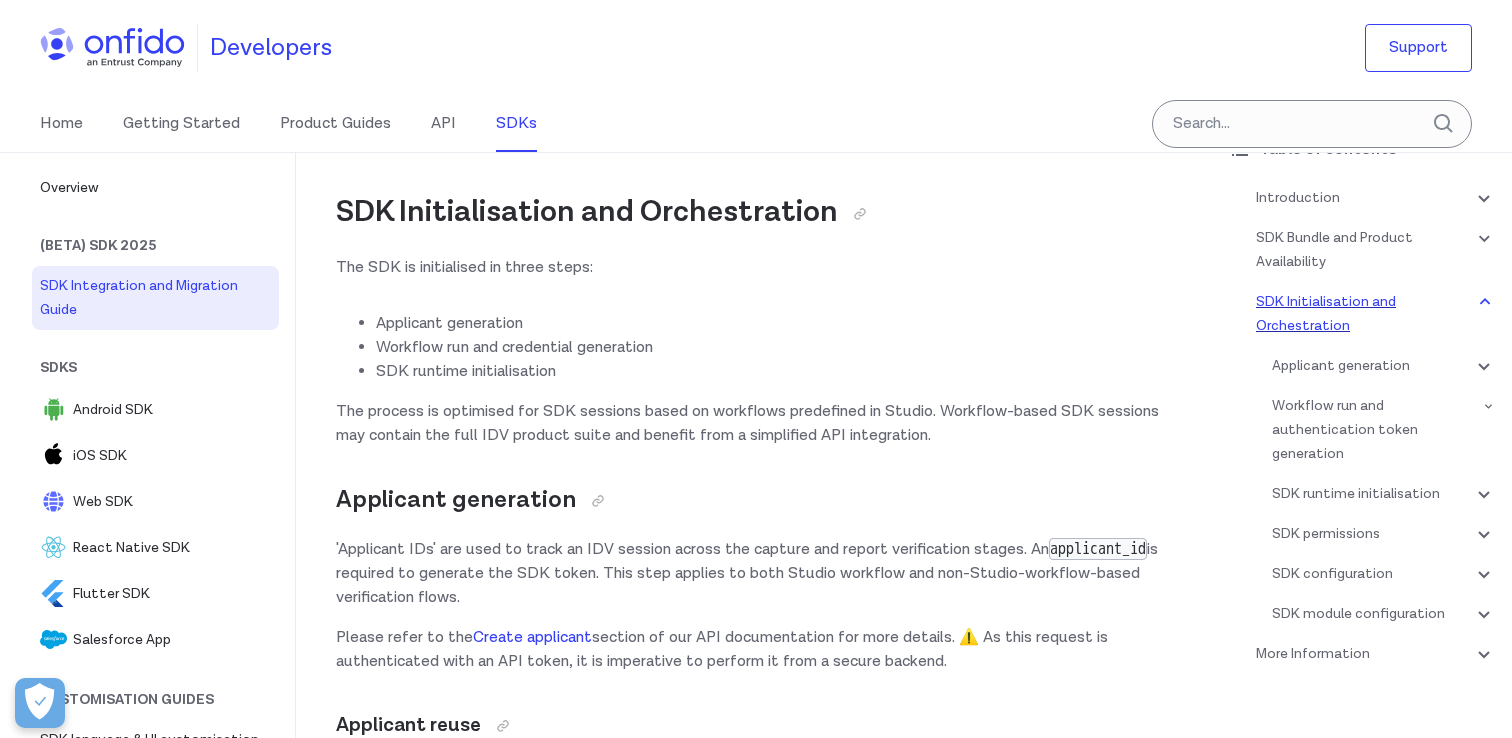 scroll, scrollTop: 7152, scrollLeft: 0, axis: vertical 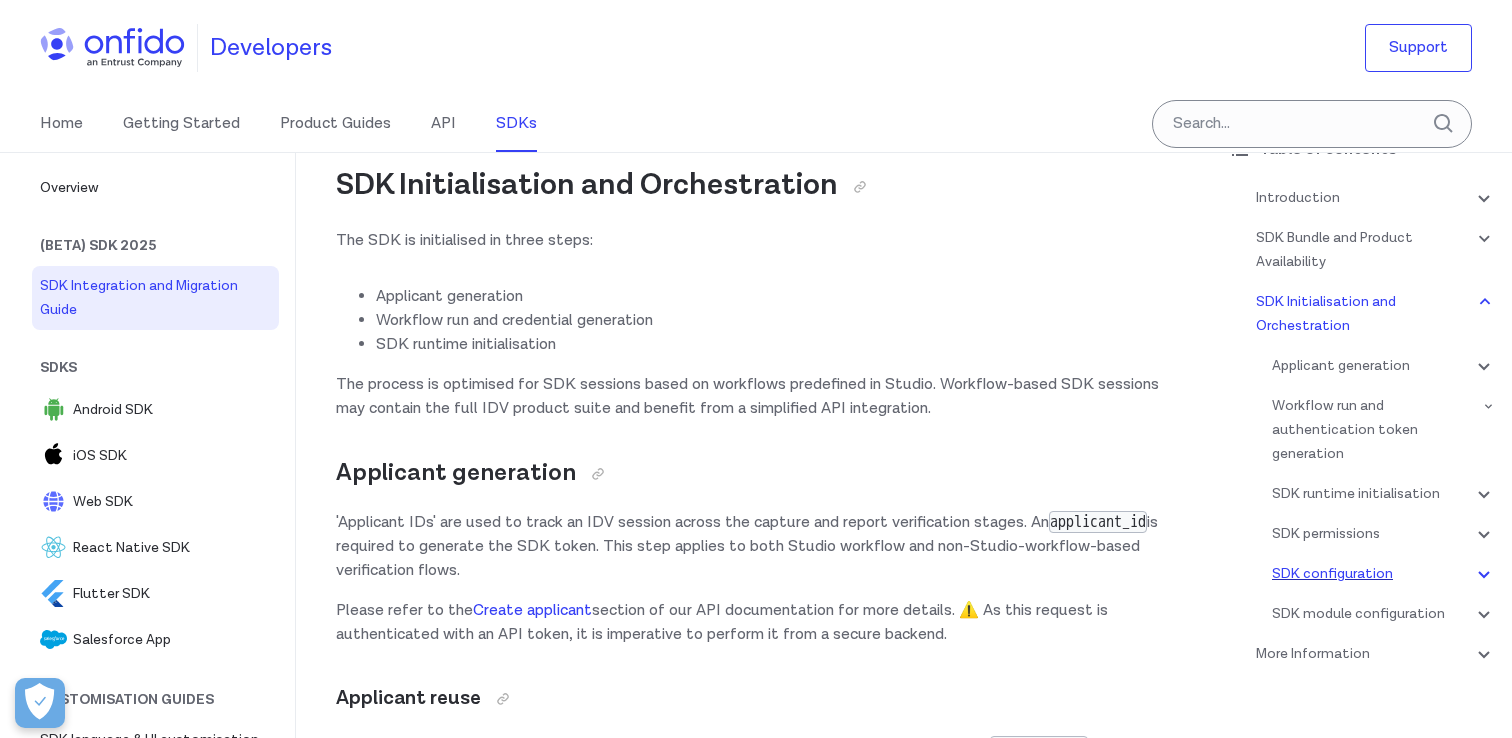 click on "SDK configuration" at bounding box center (1384, 574) 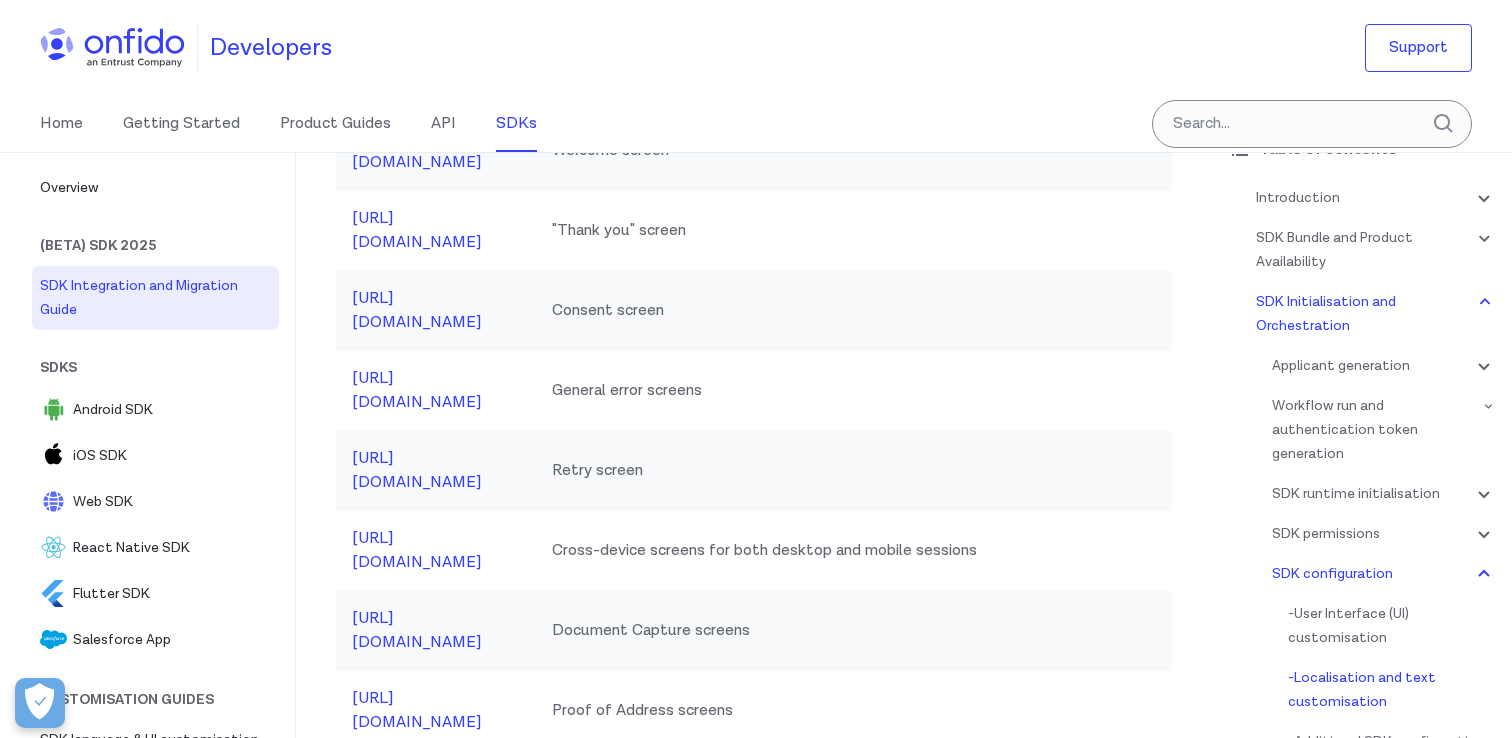 scroll, scrollTop: 24856, scrollLeft: 0, axis: vertical 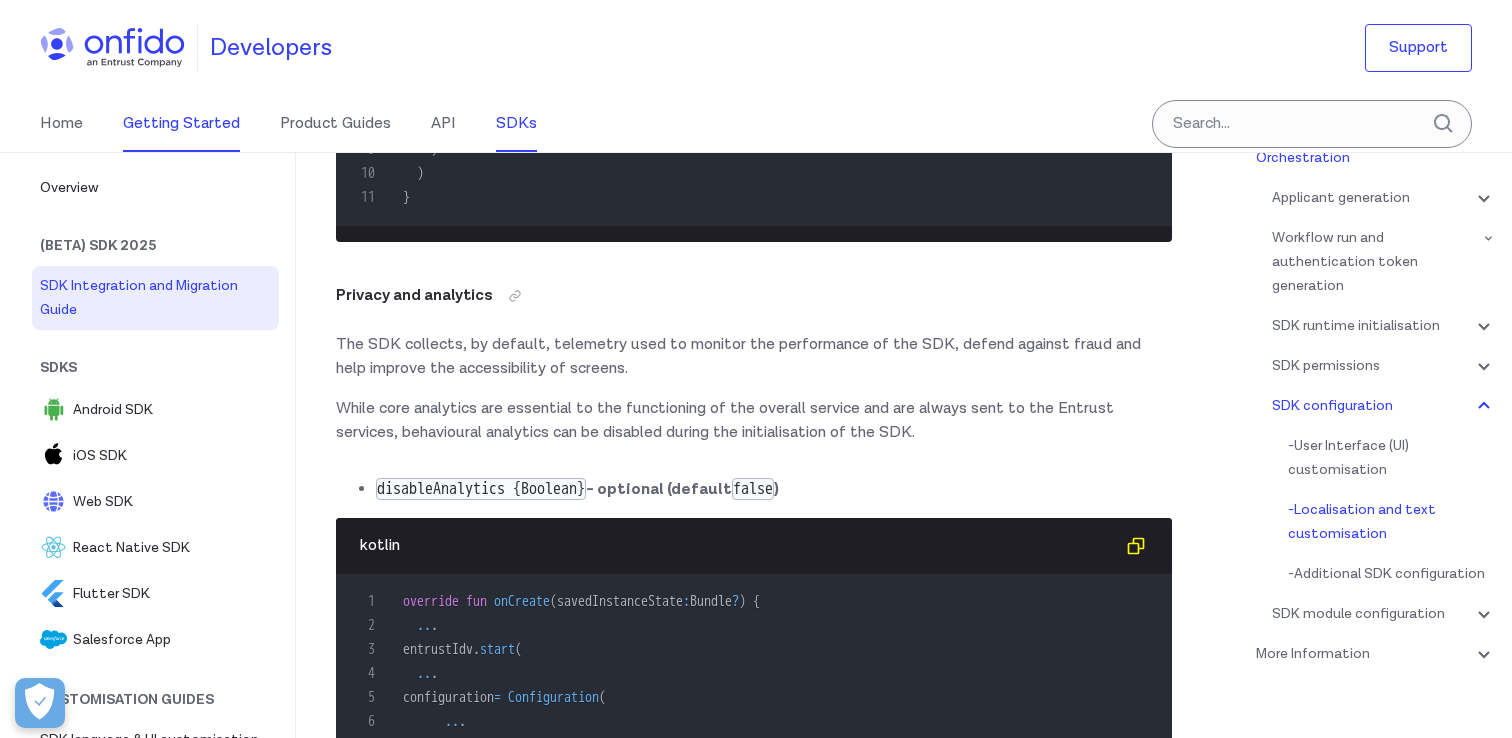 click on "Getting Started" at bounding box center [181, 124] 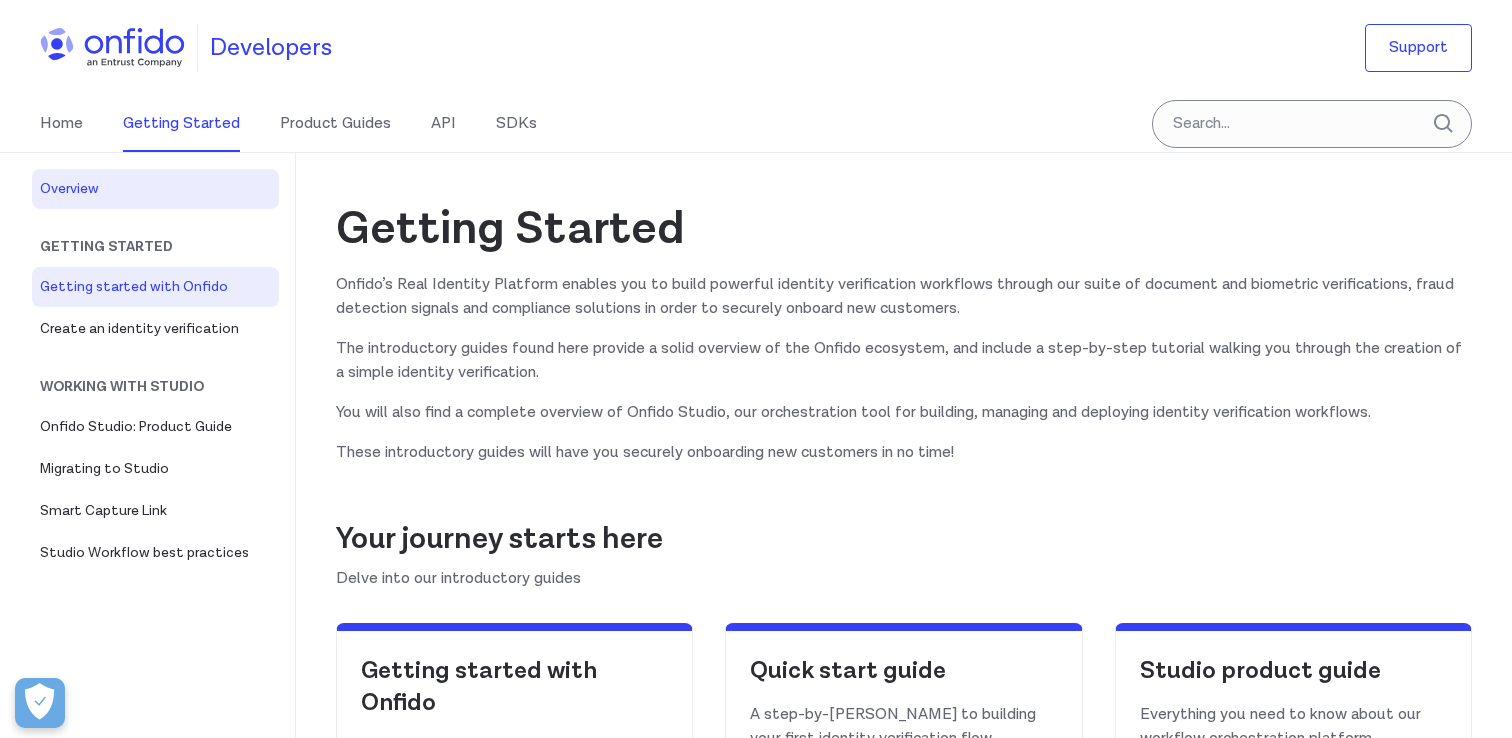 click on "Getting started with Onfido" at bounding box center (155, 287) 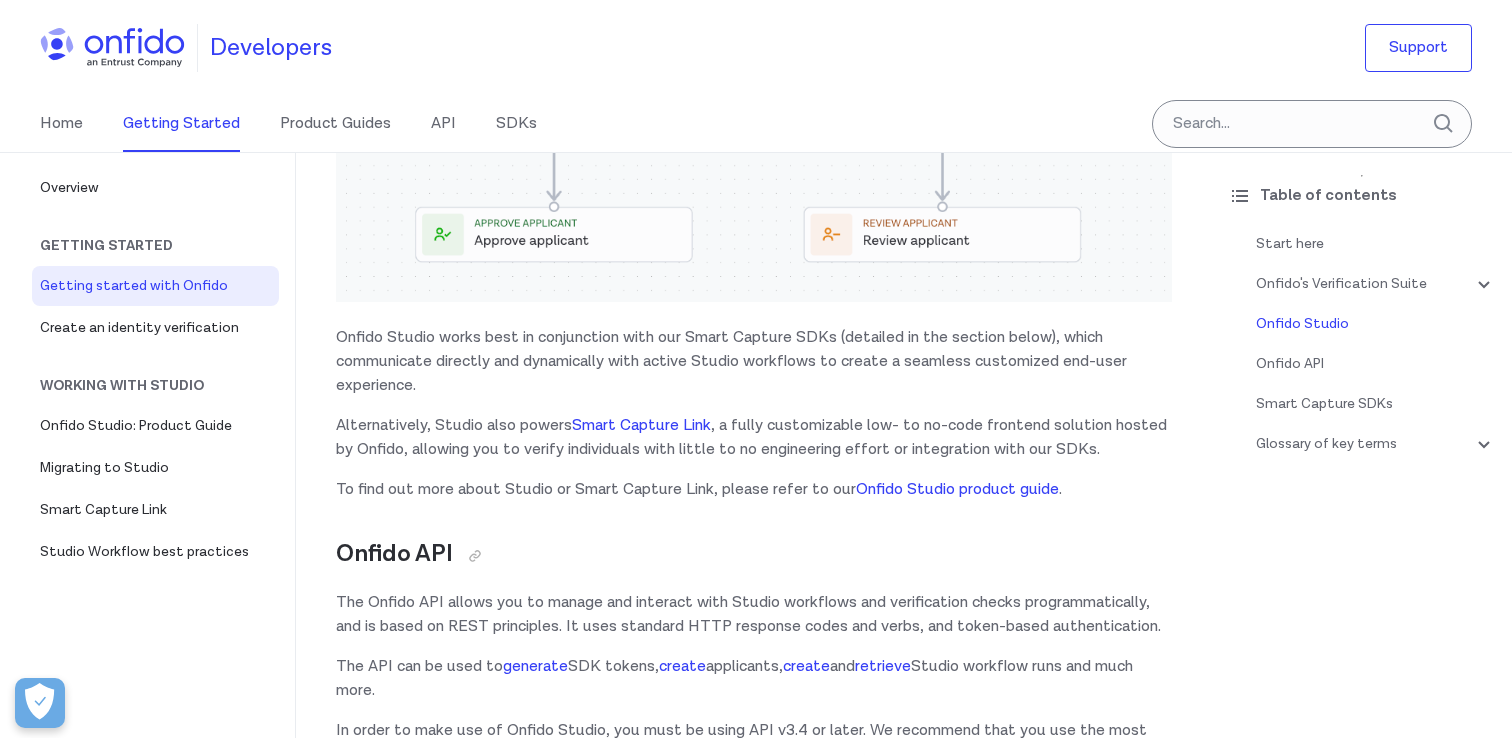 scroll, scrollTop: 3787, scrollLeft: 0, axis: vertical 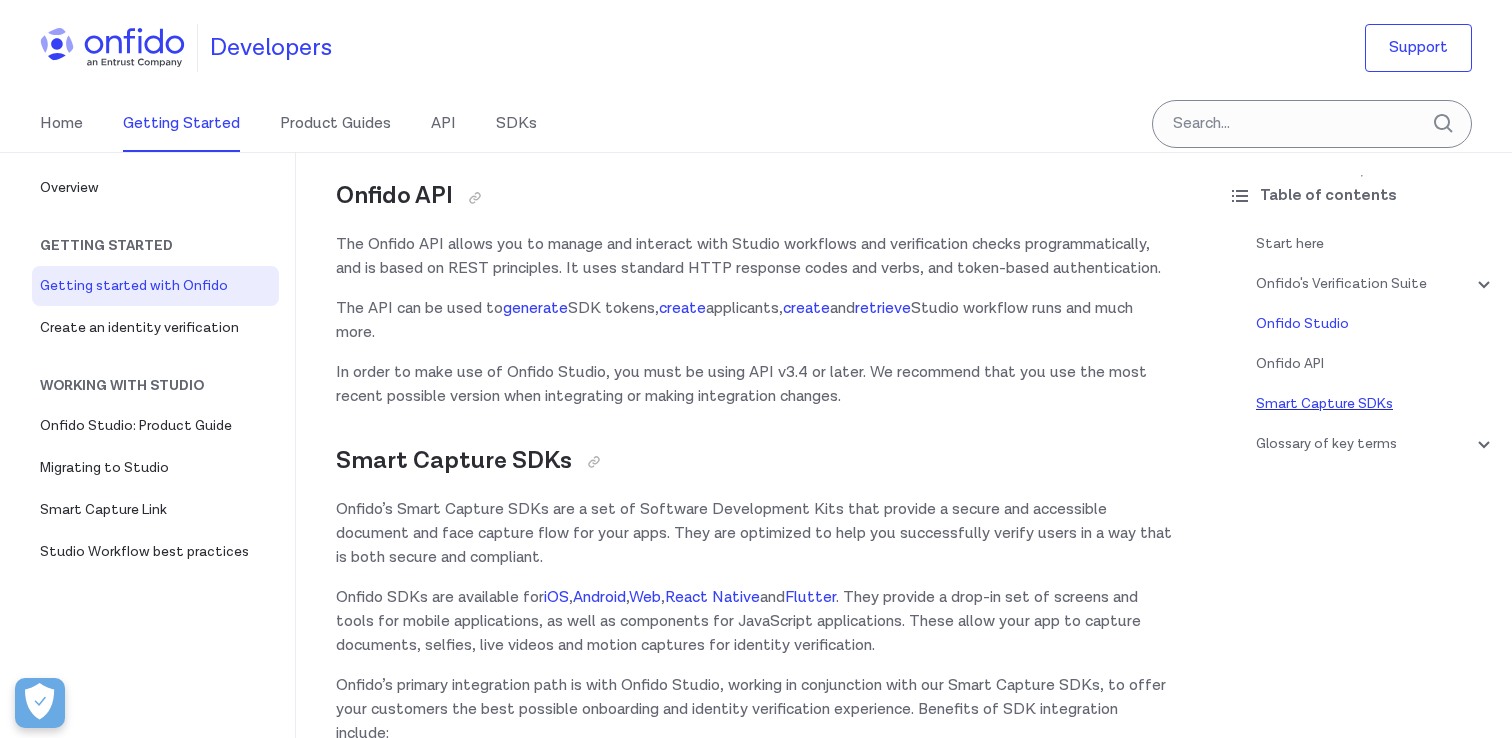 click on "Smart Capture SDKs" at bounding box center [1376, 404] 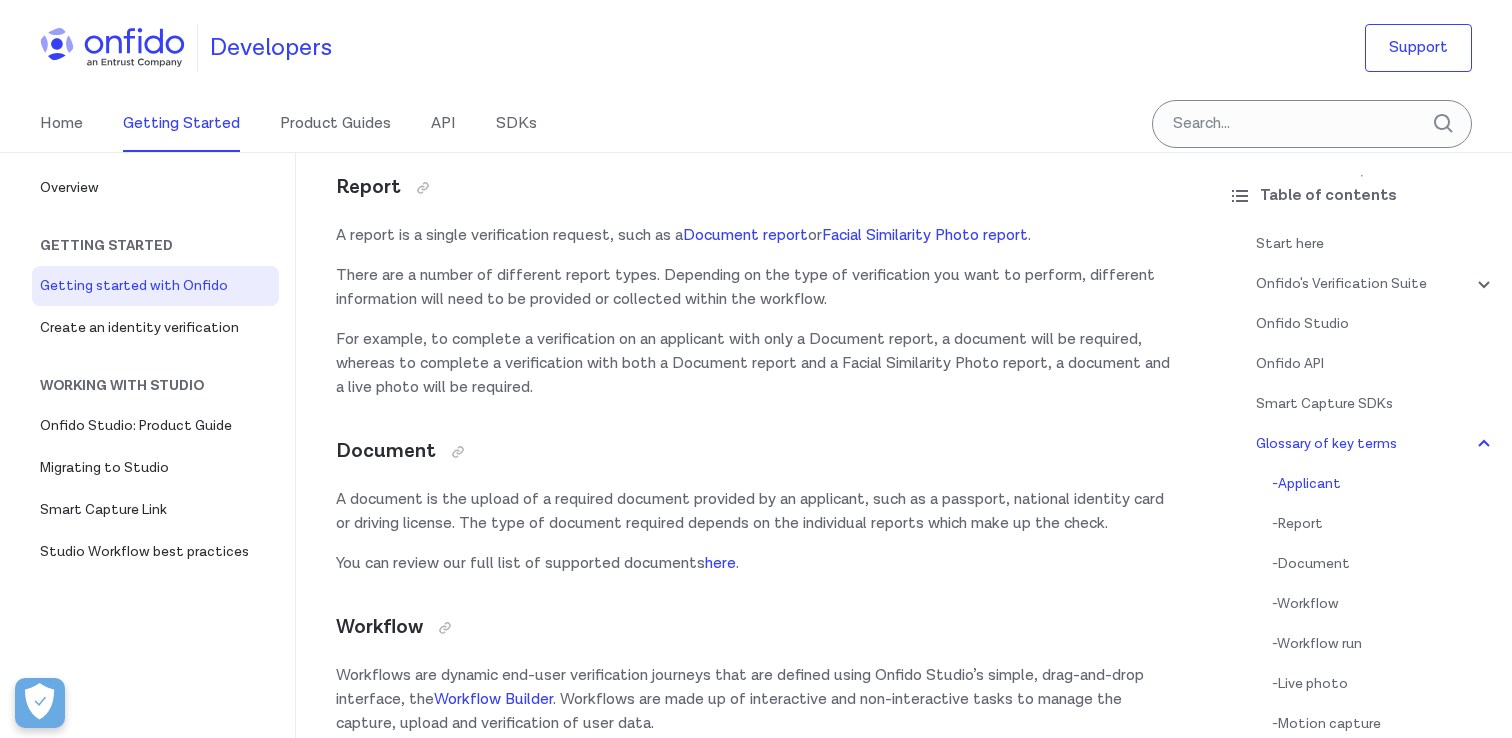 scroll, scrollTop: 4939, scrollLeft: 0, axis: vertical 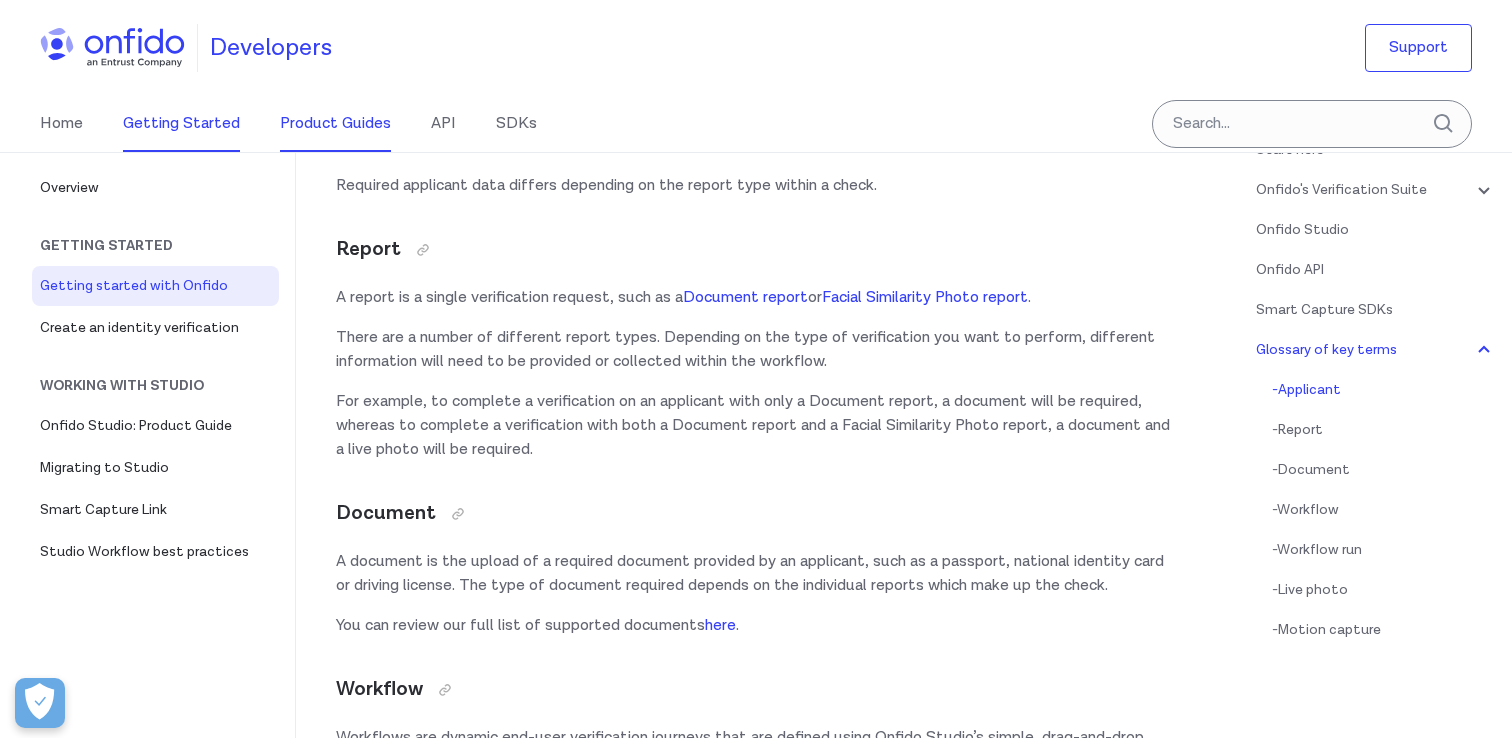 click on "Product Guides" at bounding box center (335, 124) 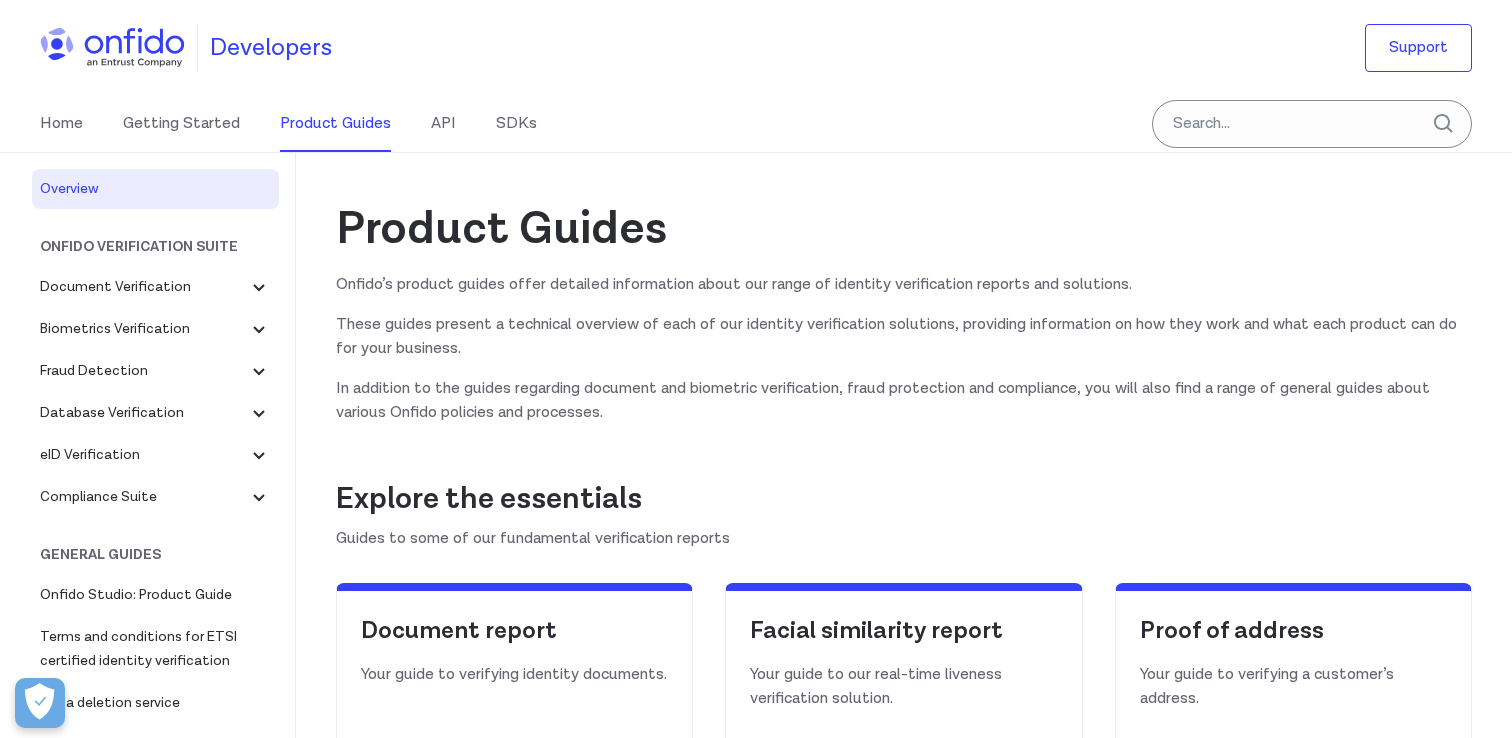 click on "Product Guides" at bounding box center [335, 124] 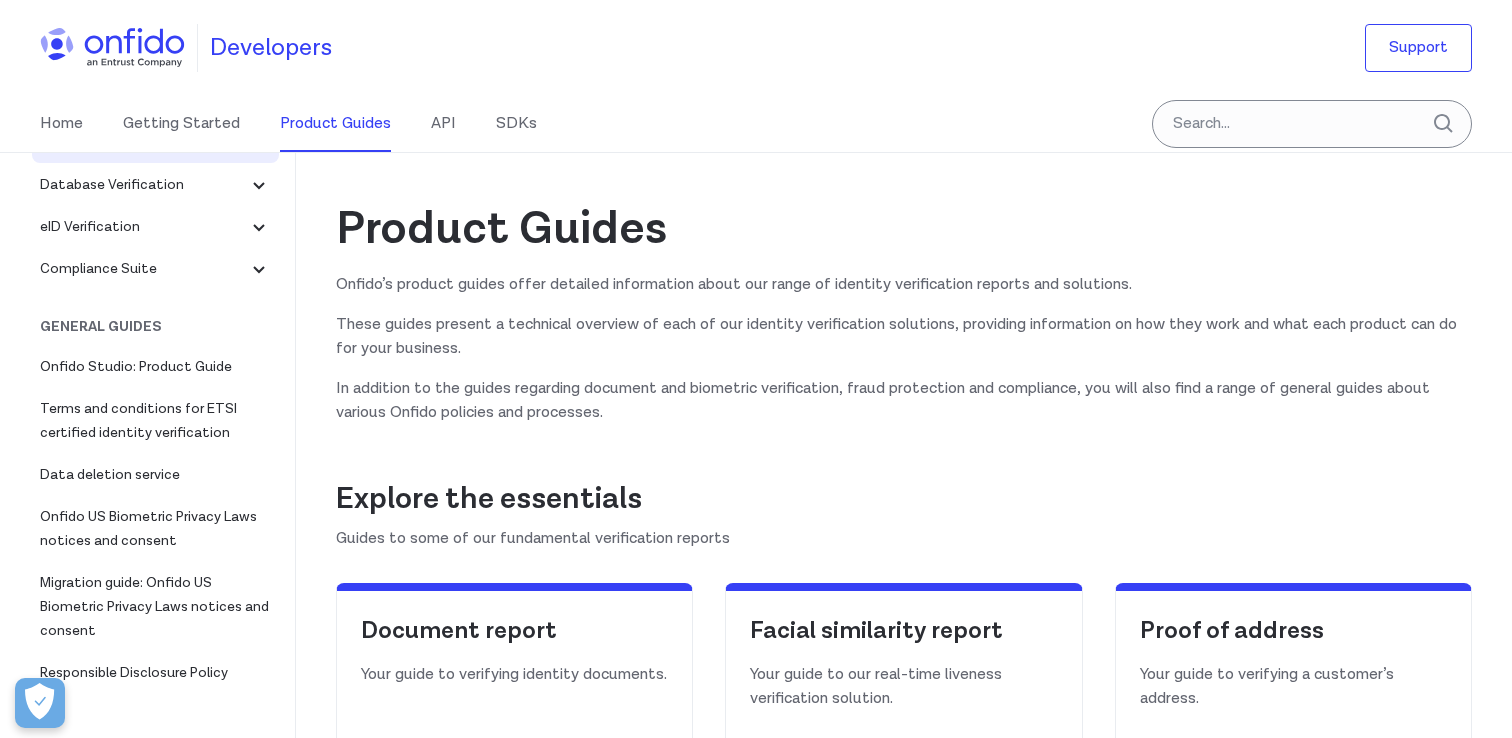 scroll, scrollTop: 280, scrollLeft: 0, axis: vertical 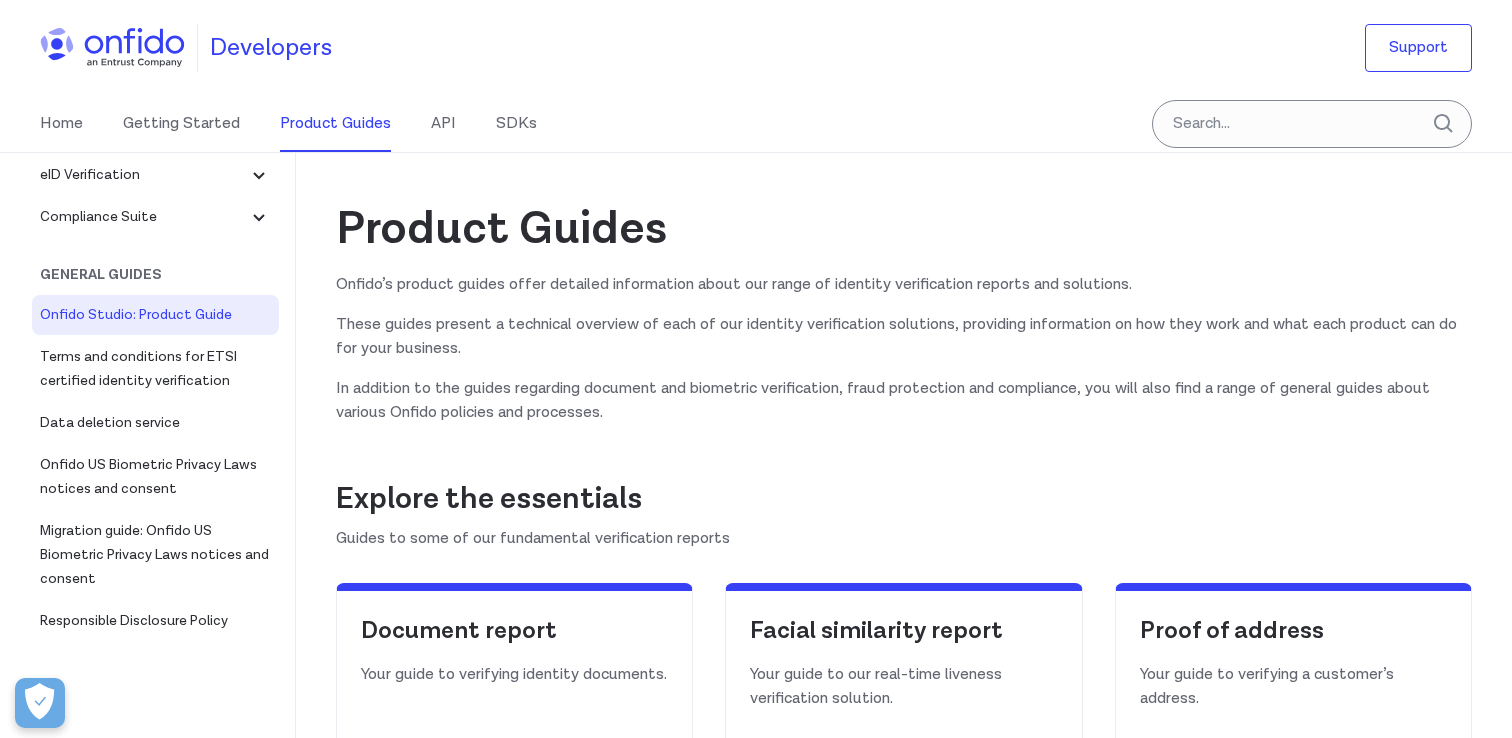 click on "Onfido Studio: Product Guide" at bounding box center (155, 315) 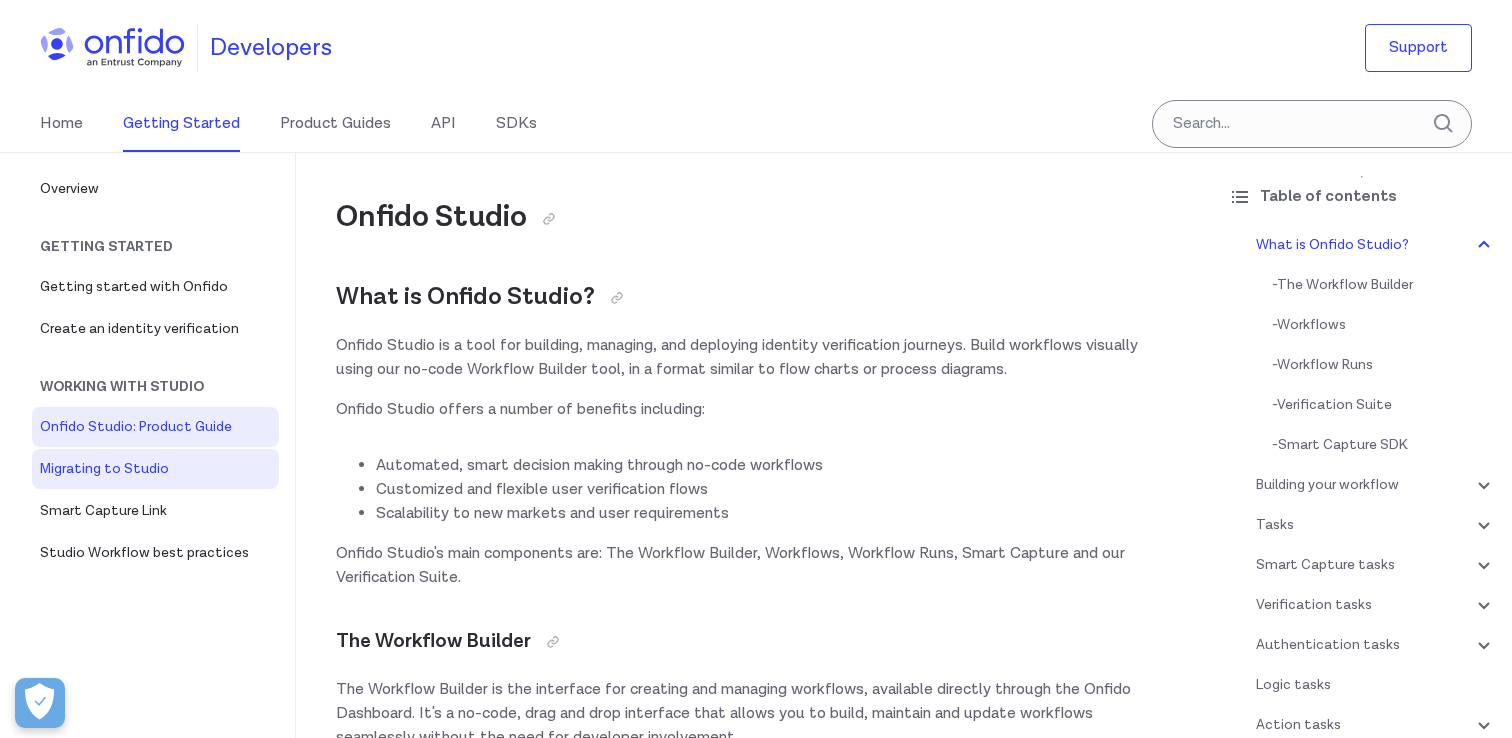 click on "Migrating to Studio" at bounding box center (155, 469) 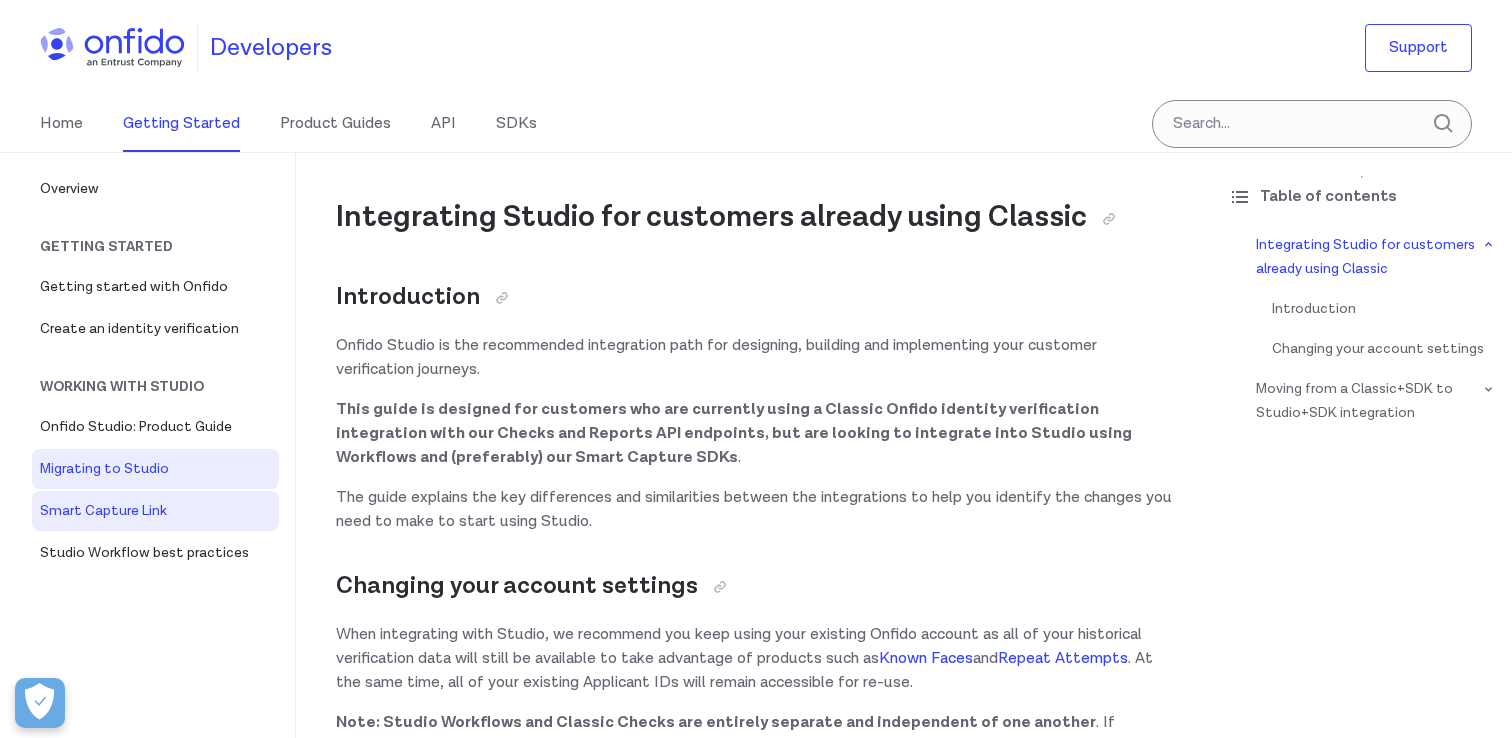click on "Smart Capture Link" at bounding box center [155, 511] 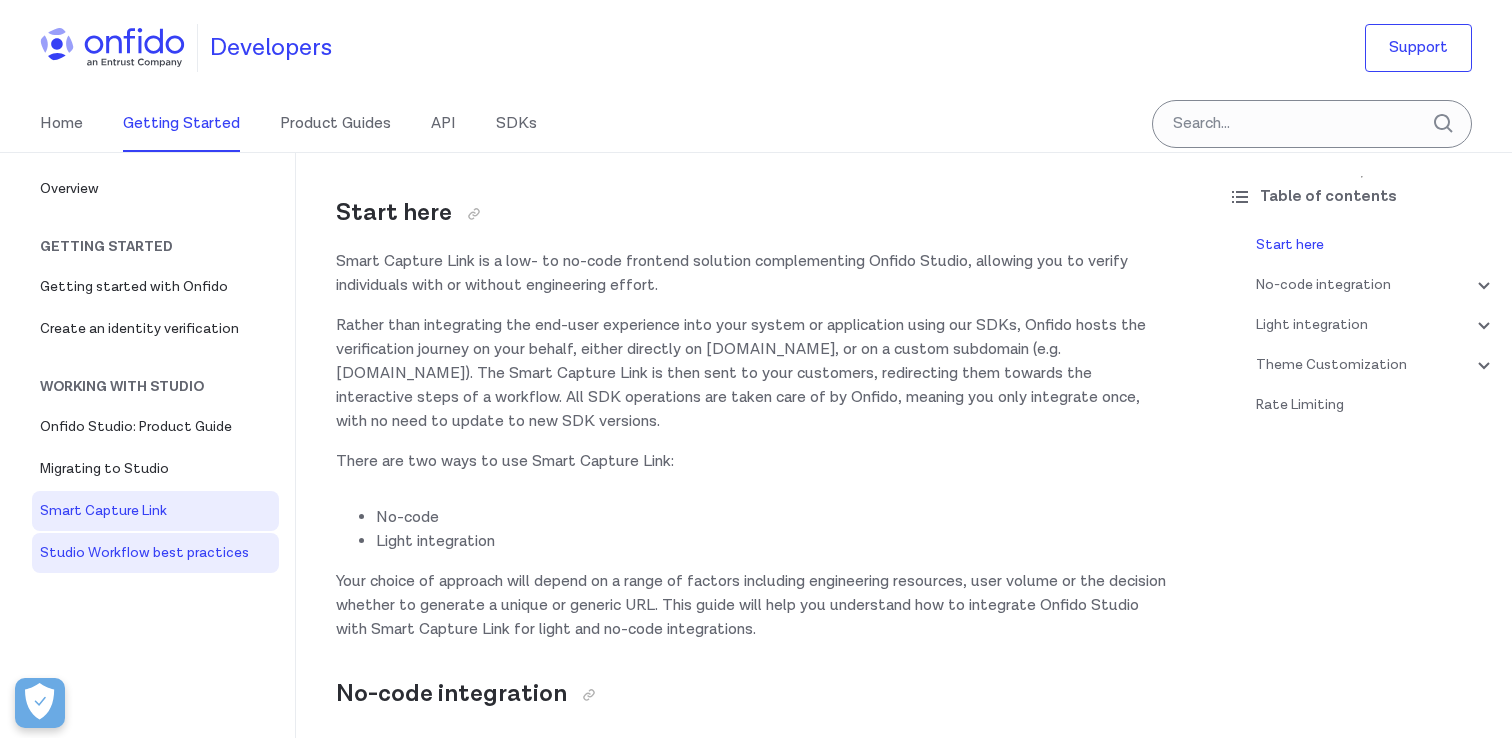 click on "Studio Workflow best practices" at bounding box center (155, 553) 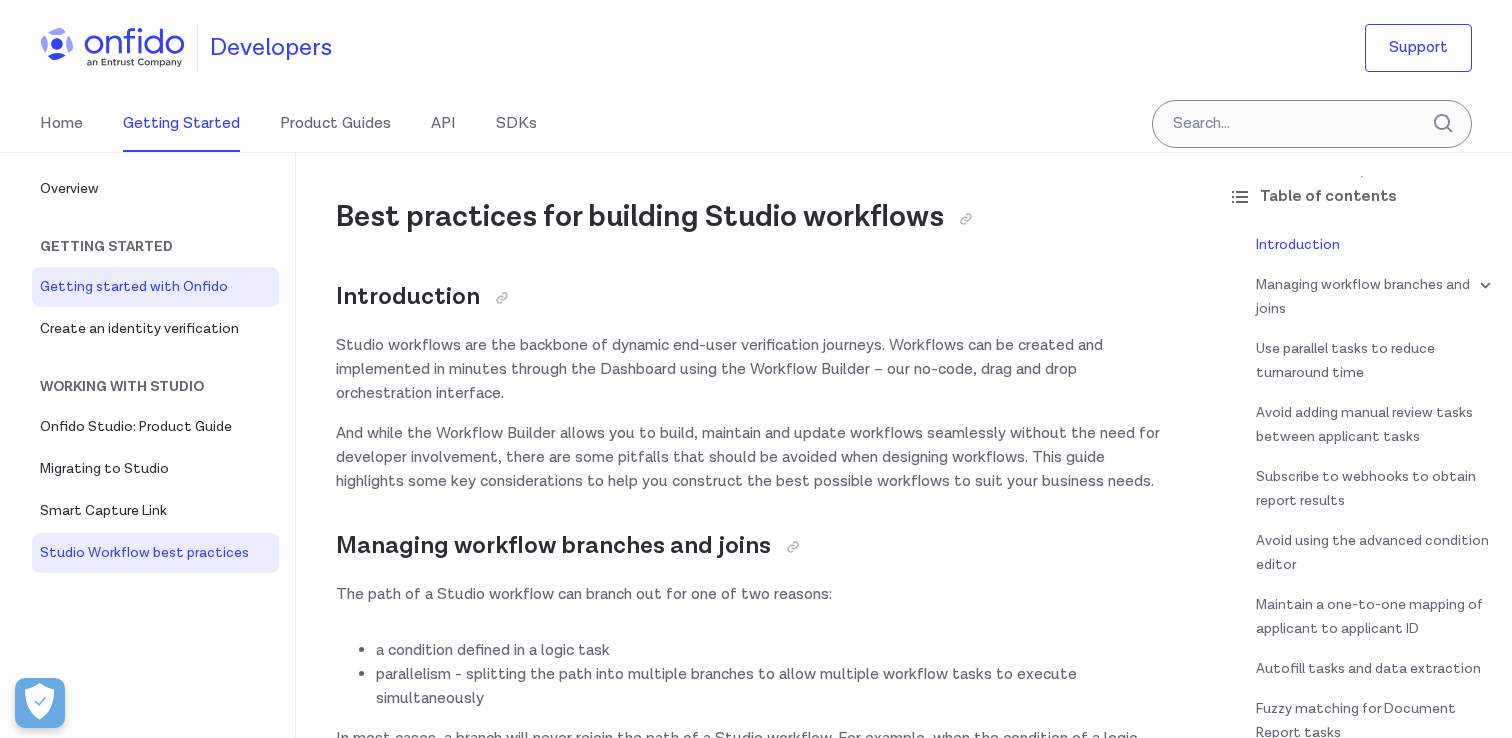 click on "Getting started with Onfido" at bounding box center (155, 287) 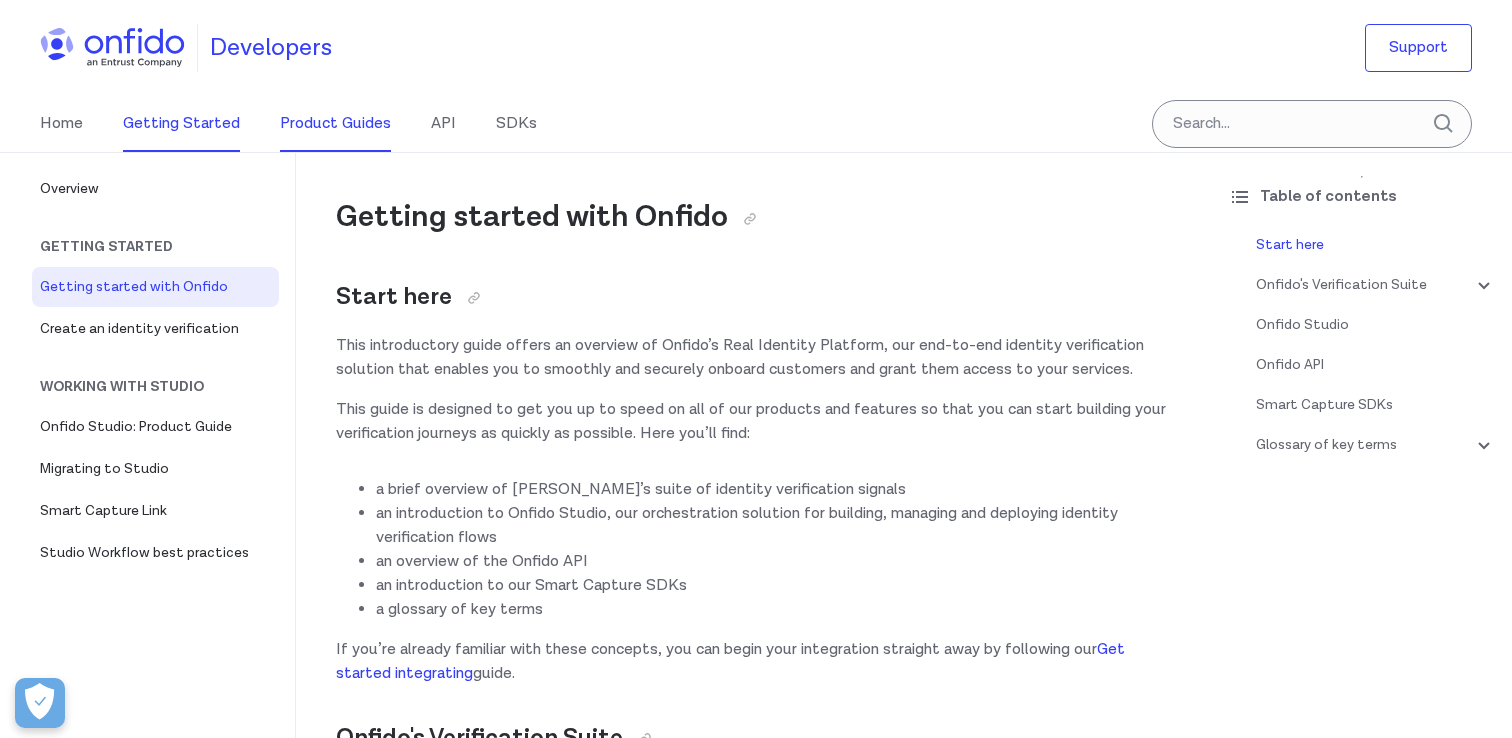 click on "Product Guides" at bounding box center (335, 124) 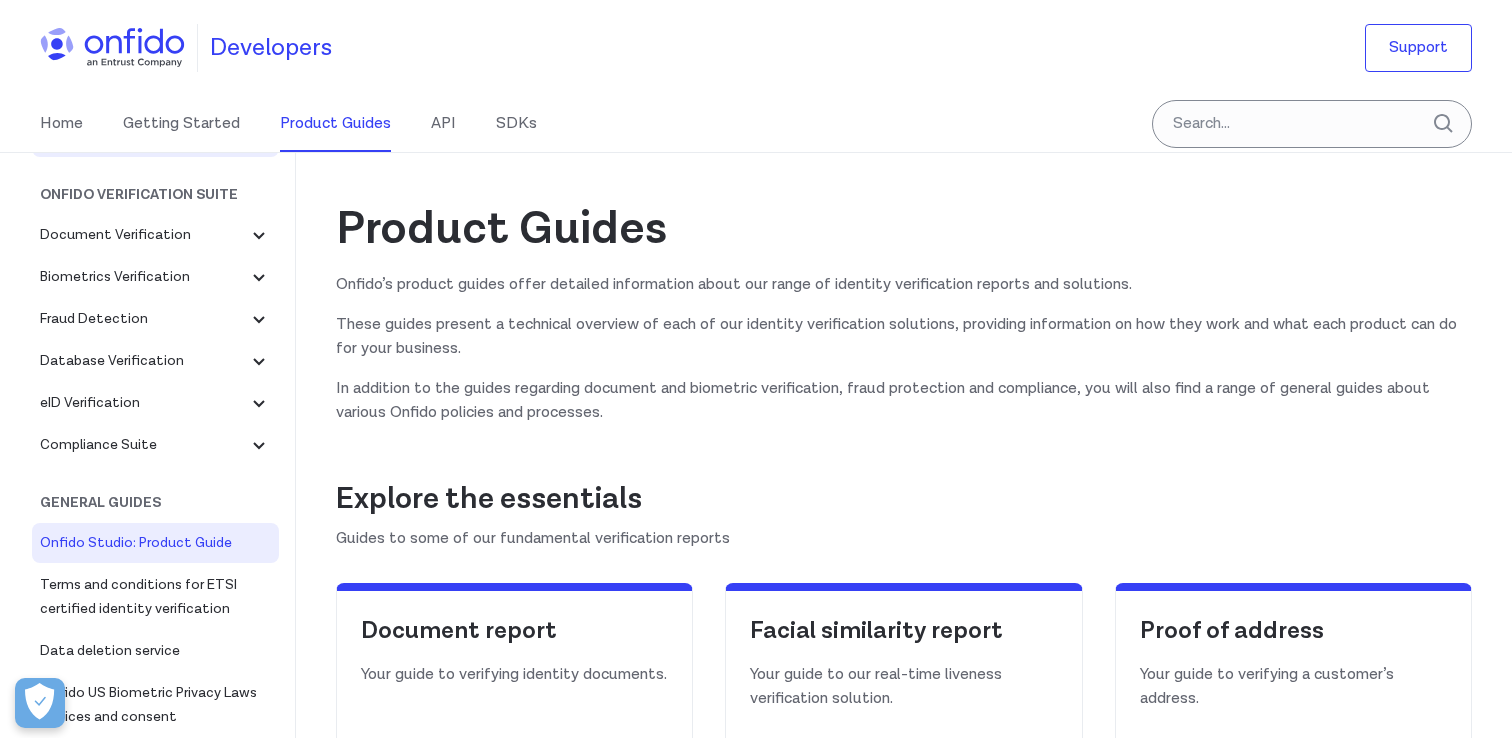 scroll, scrollTop: 0, scrollLeft: 0, axis: both 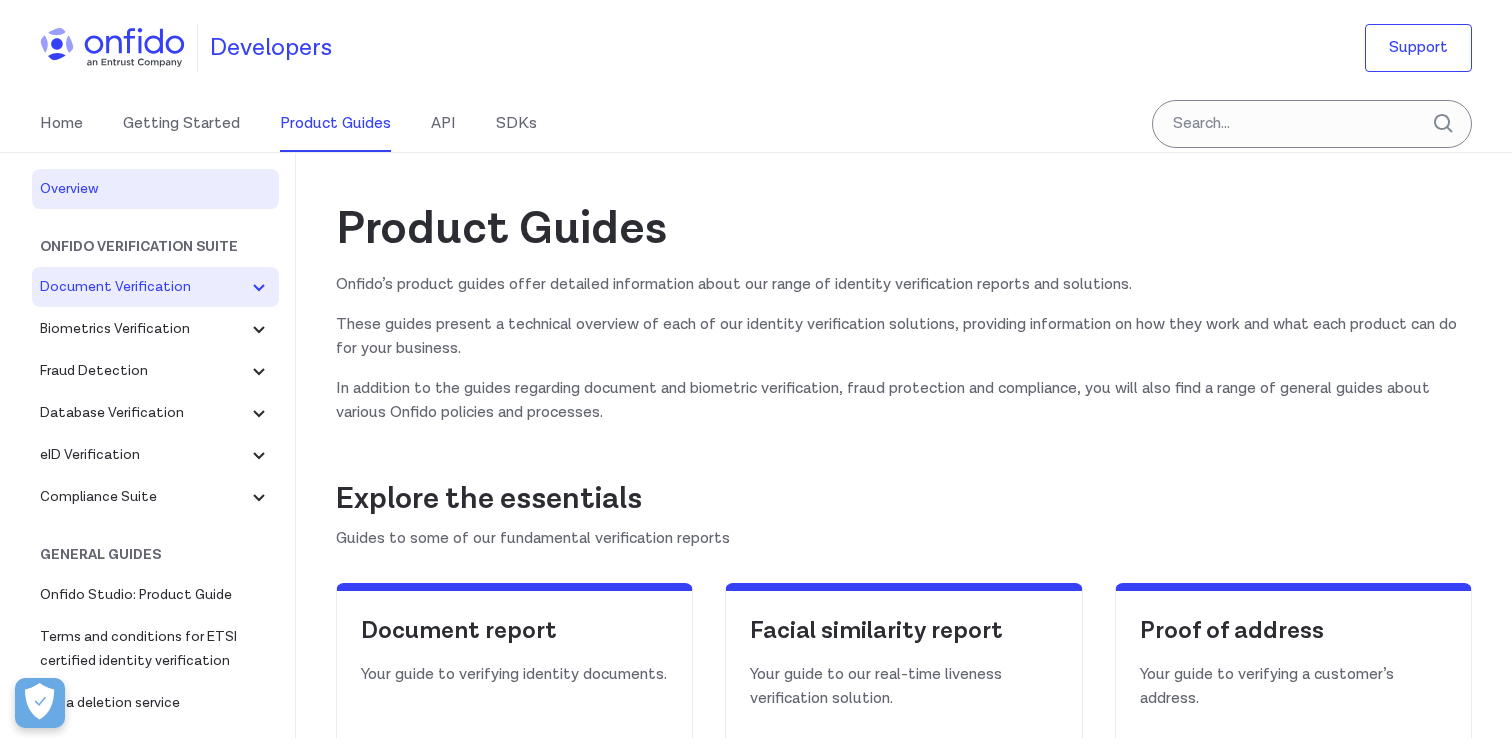 click 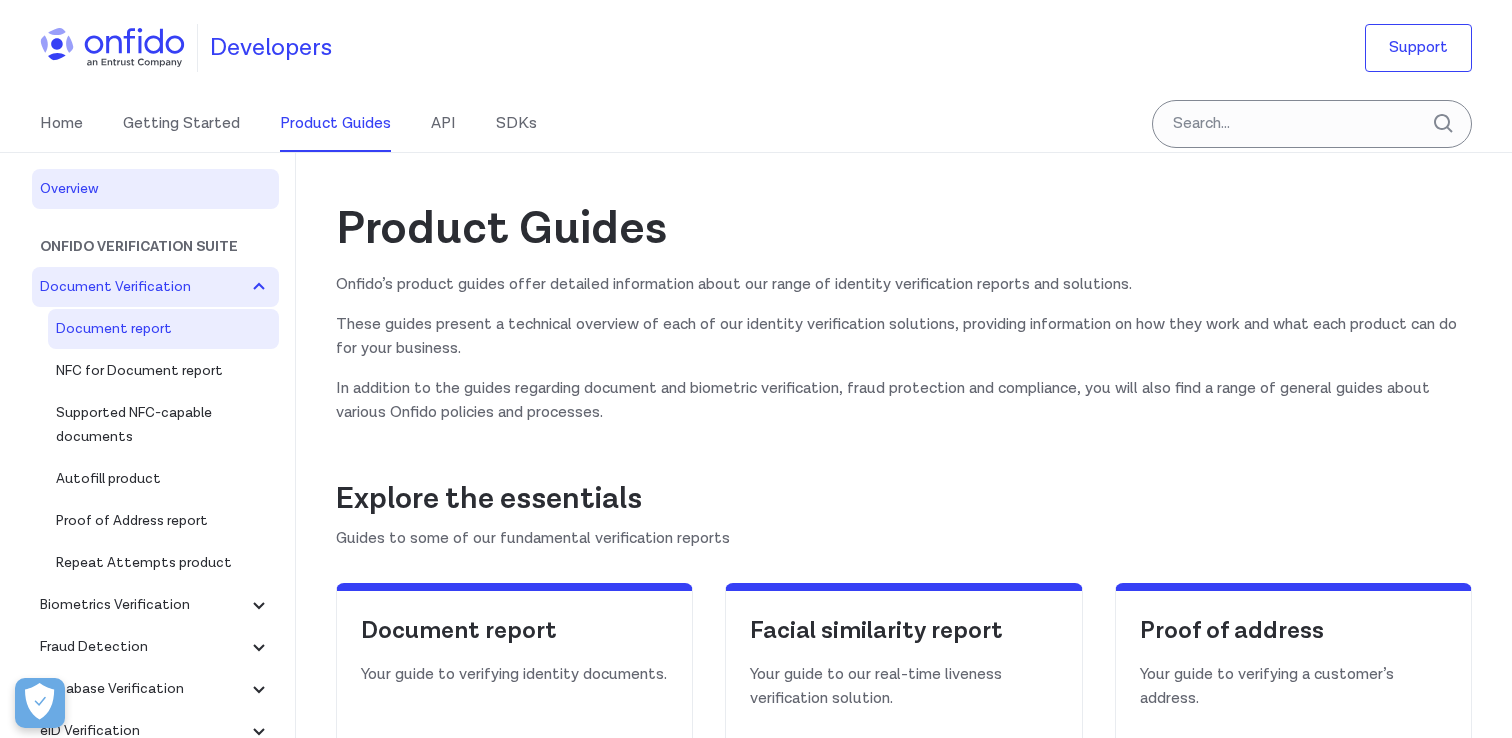 click on "Document report" at bounding box center (163, 329) 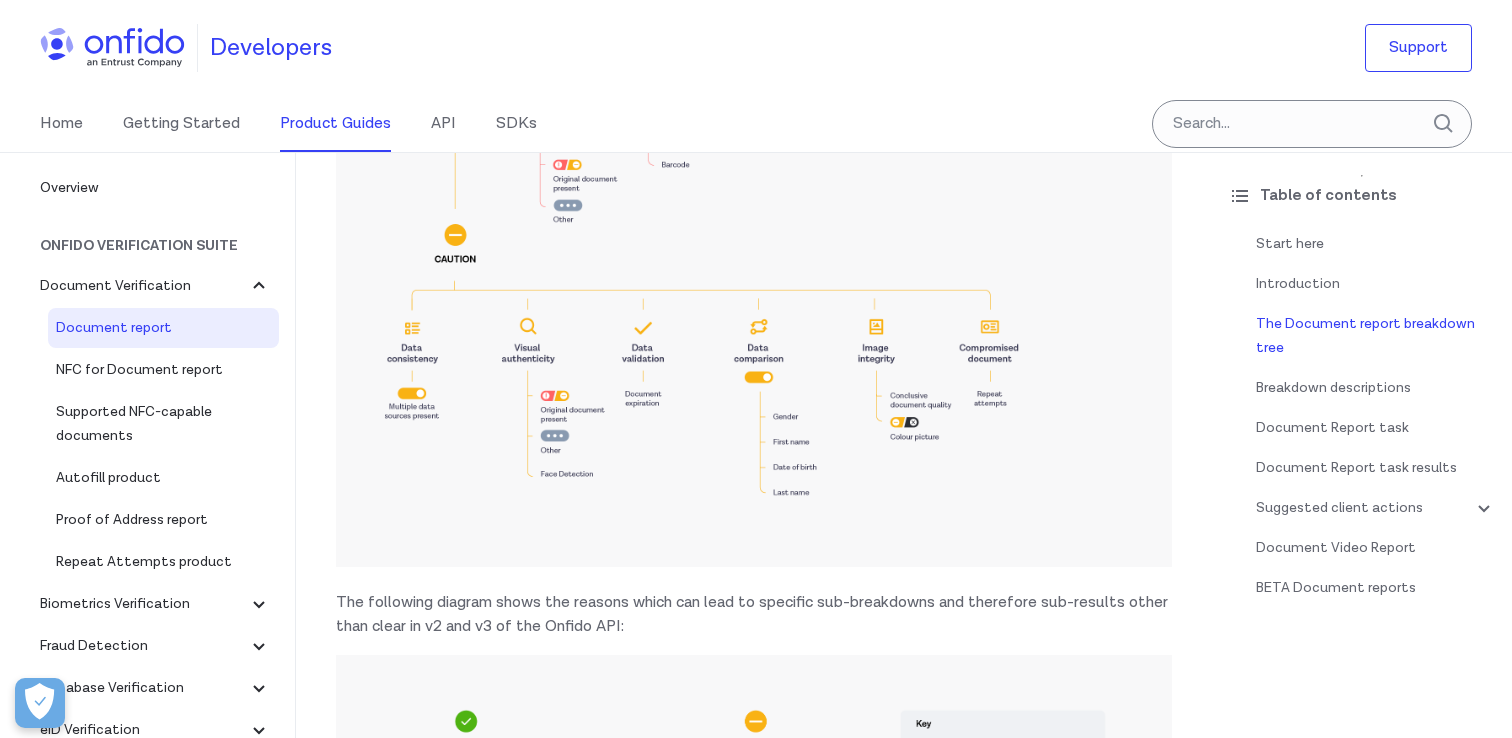 scroll, scrollTop: 2551, scrollLeft: 0, axis: vertical 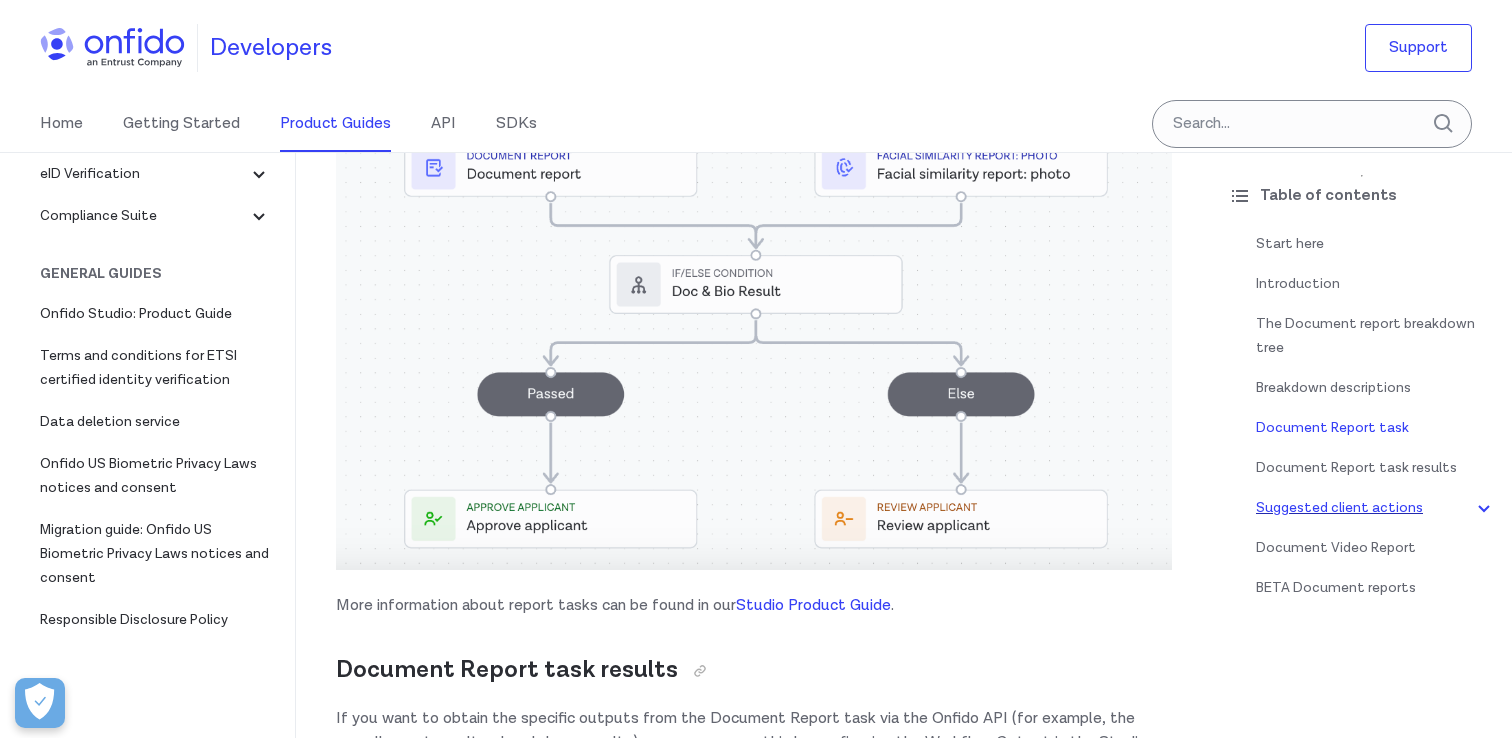 click on "Suggested client actions" at bounding box center (1376, 508) 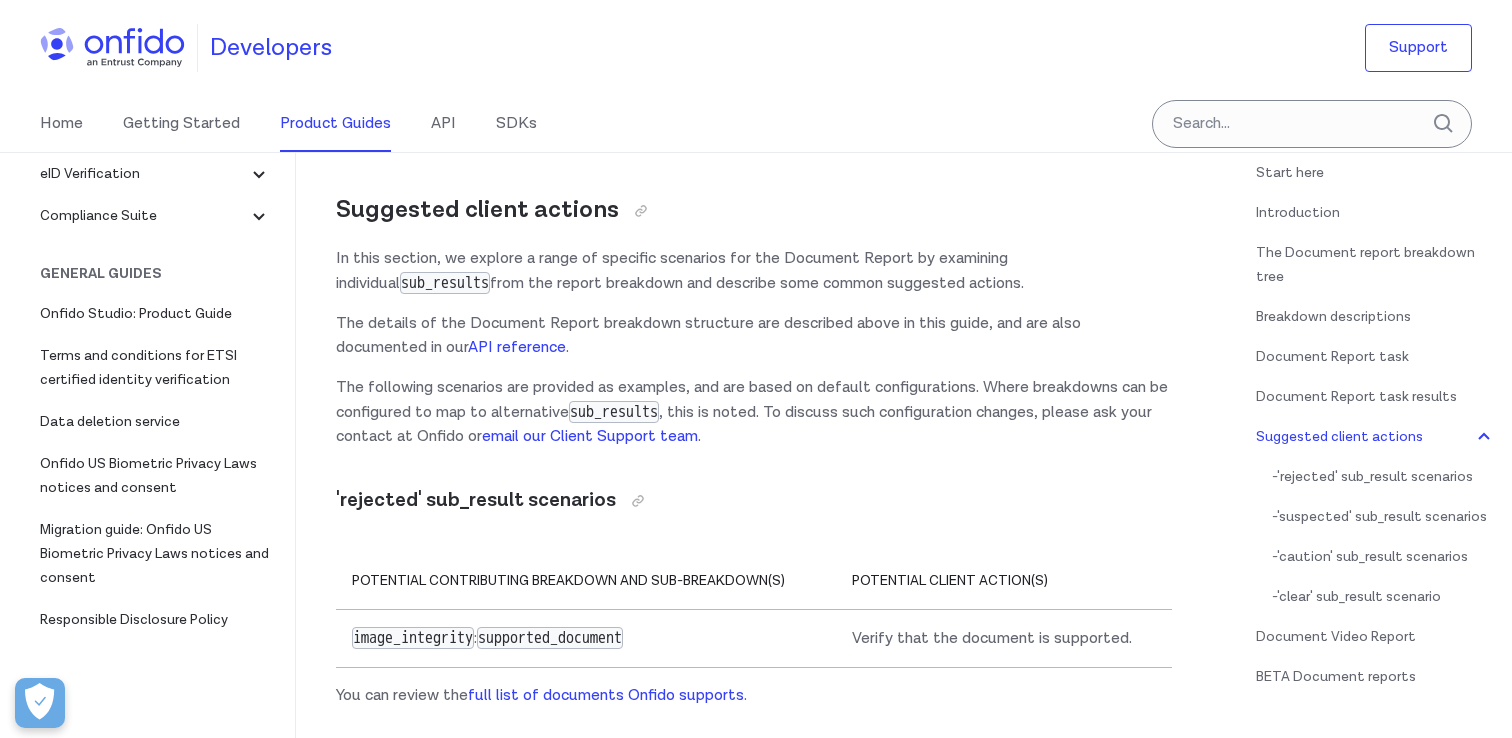 scroll, scrollTop: 94, scrollLeft: 0, axis: vertical 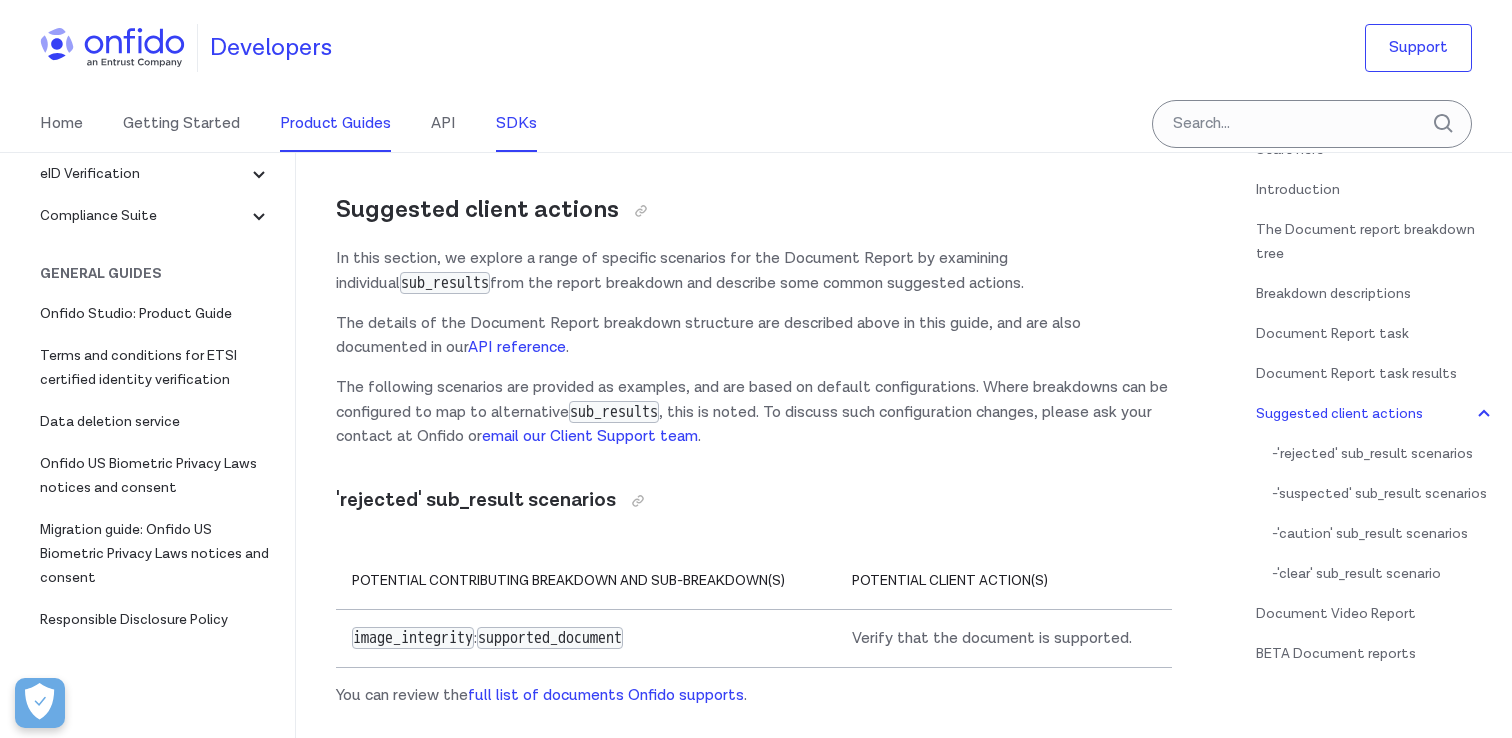 click on "SDKs" at bounding box center [516, 124] 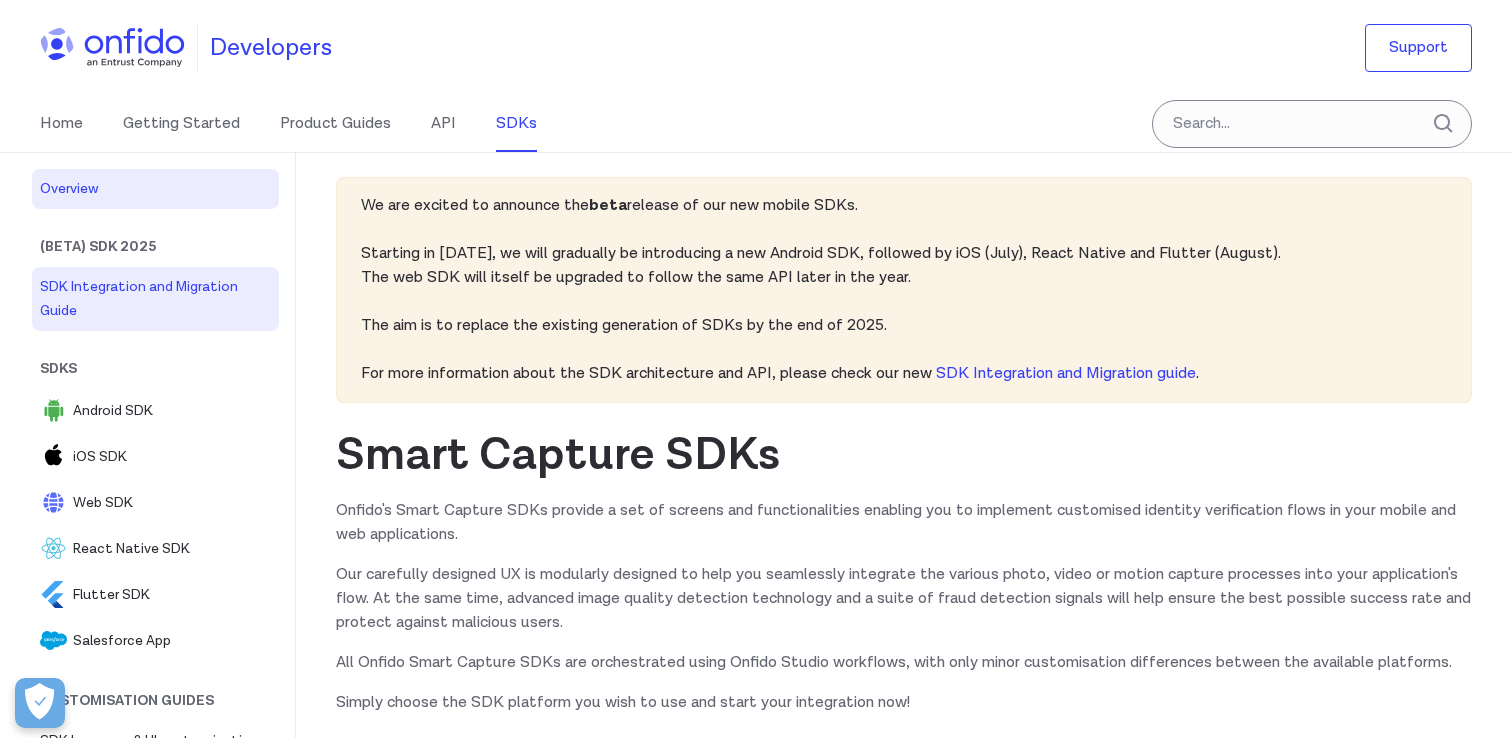 click on "SDK Integration and Migration Guide" at bounding box center (155, 299) 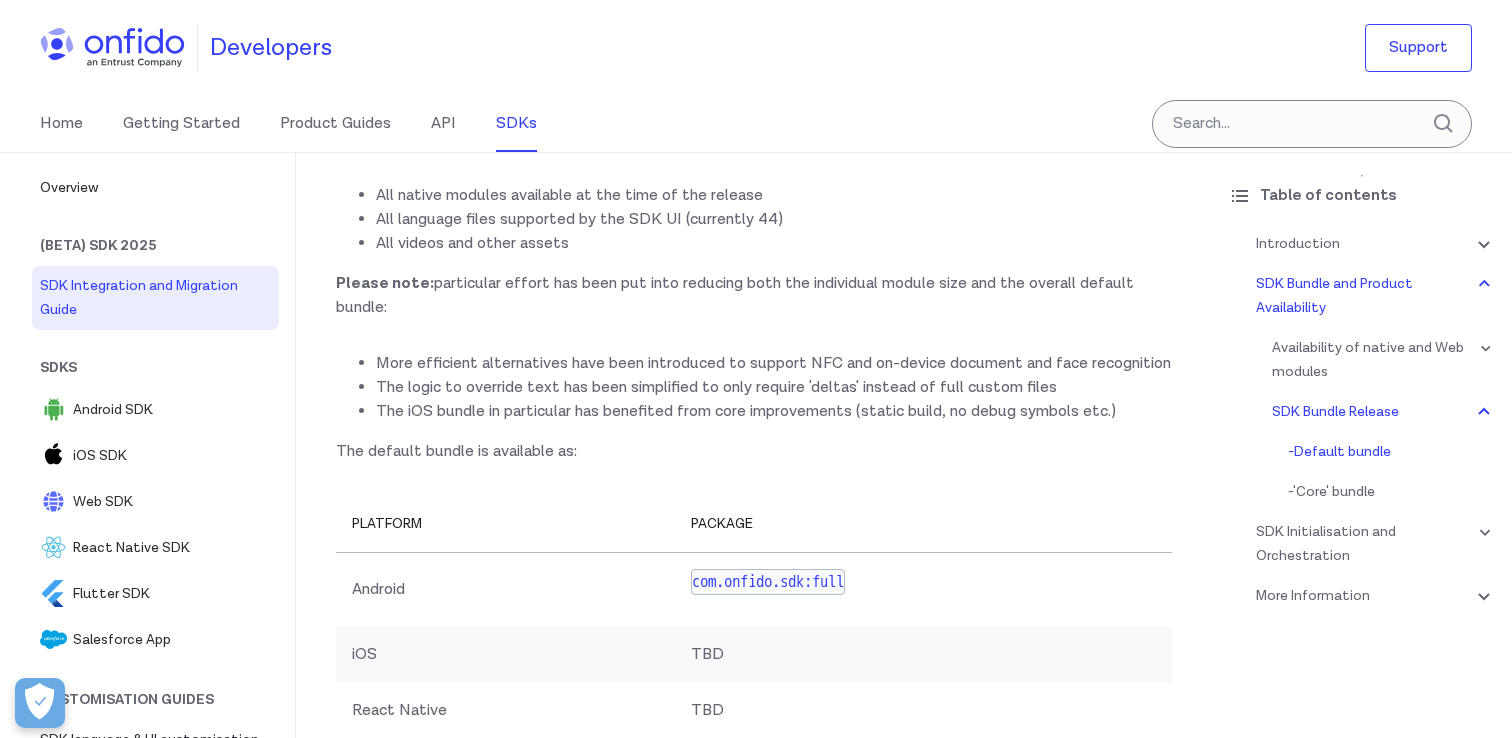 scroll, scrollTop: 4721, scrollLeft: 0, axis: vertical 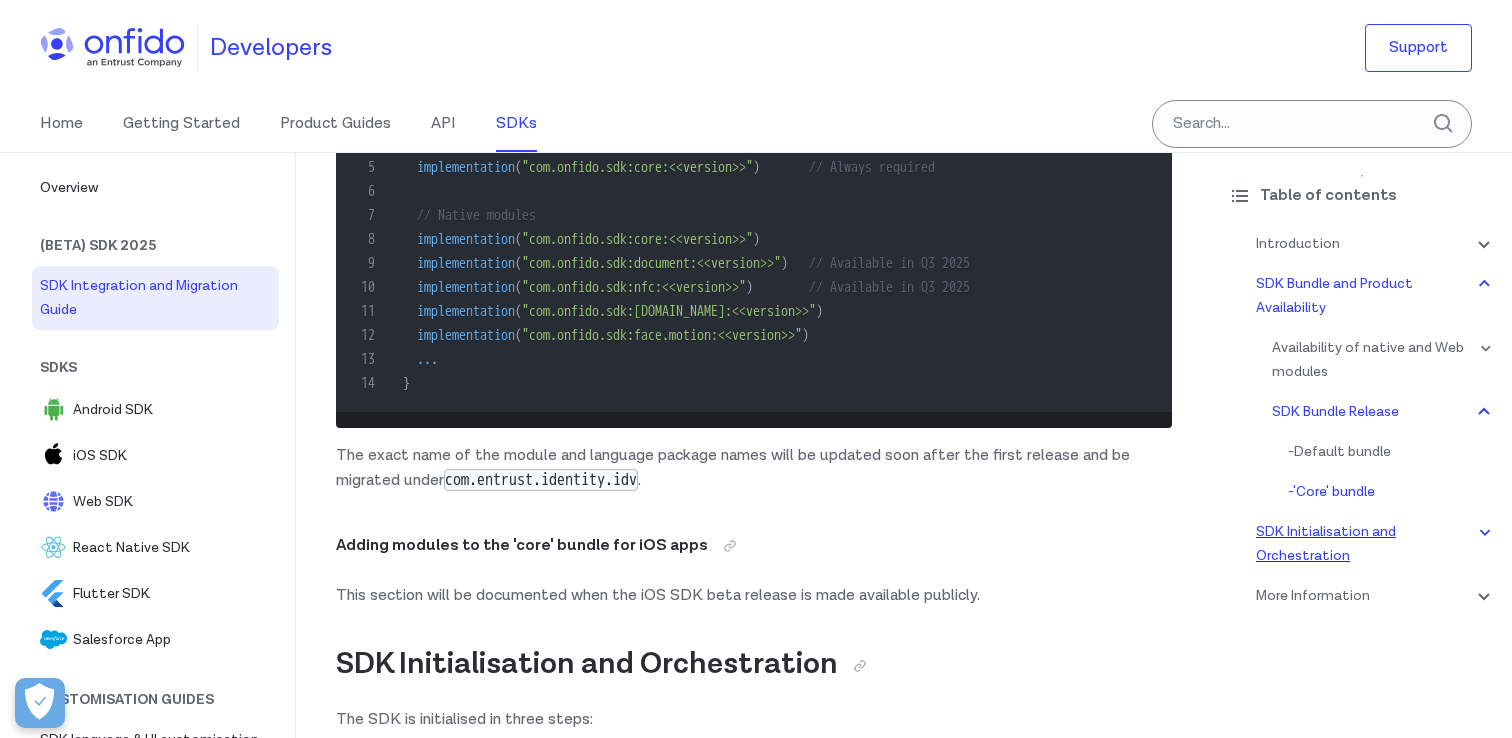 click on "SDK Initialisation and Orchestration" at bounding box center [1376, 544] 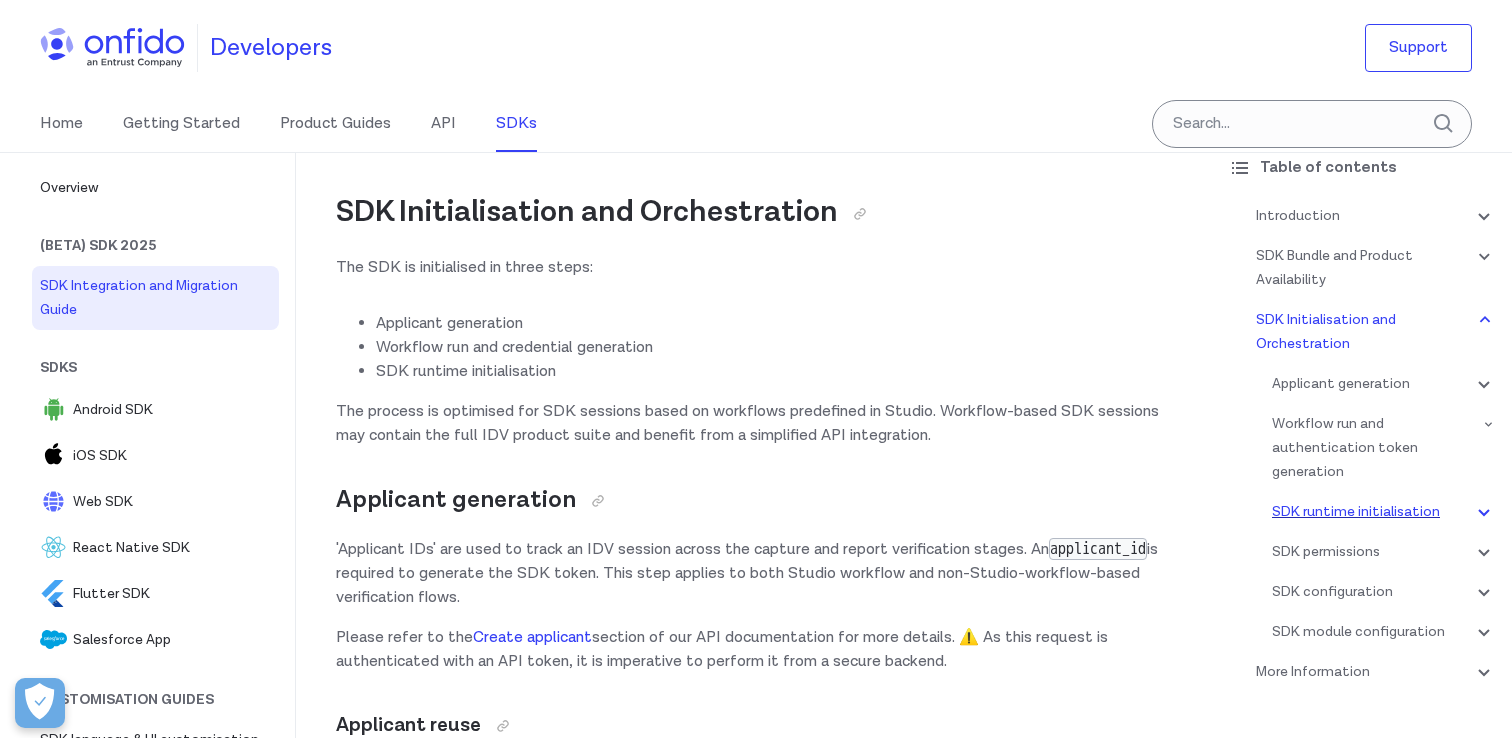 scroll, scrollTop: 46, scrollLeft: 0, axis: vertical 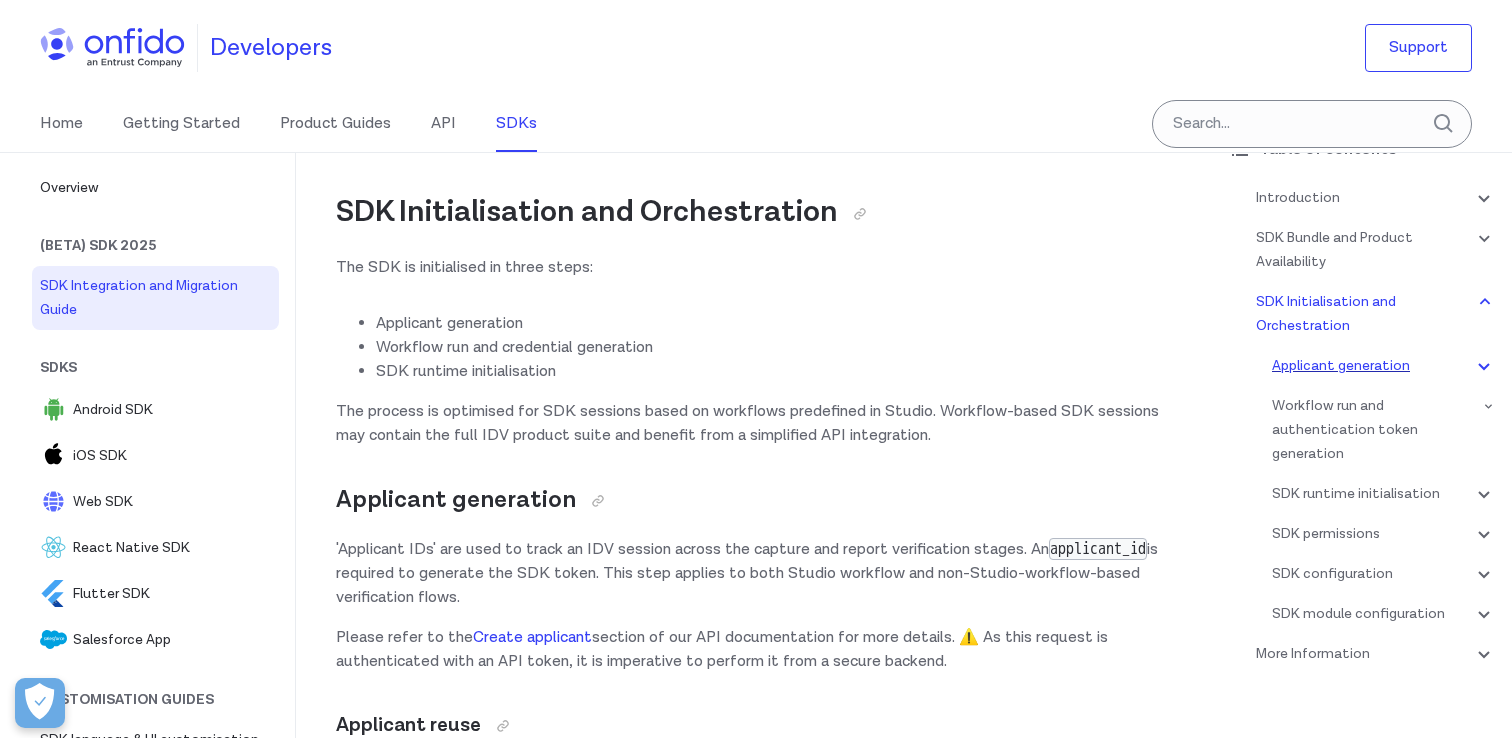 click on "Applicant generation" at bounding box center (1384, 366) 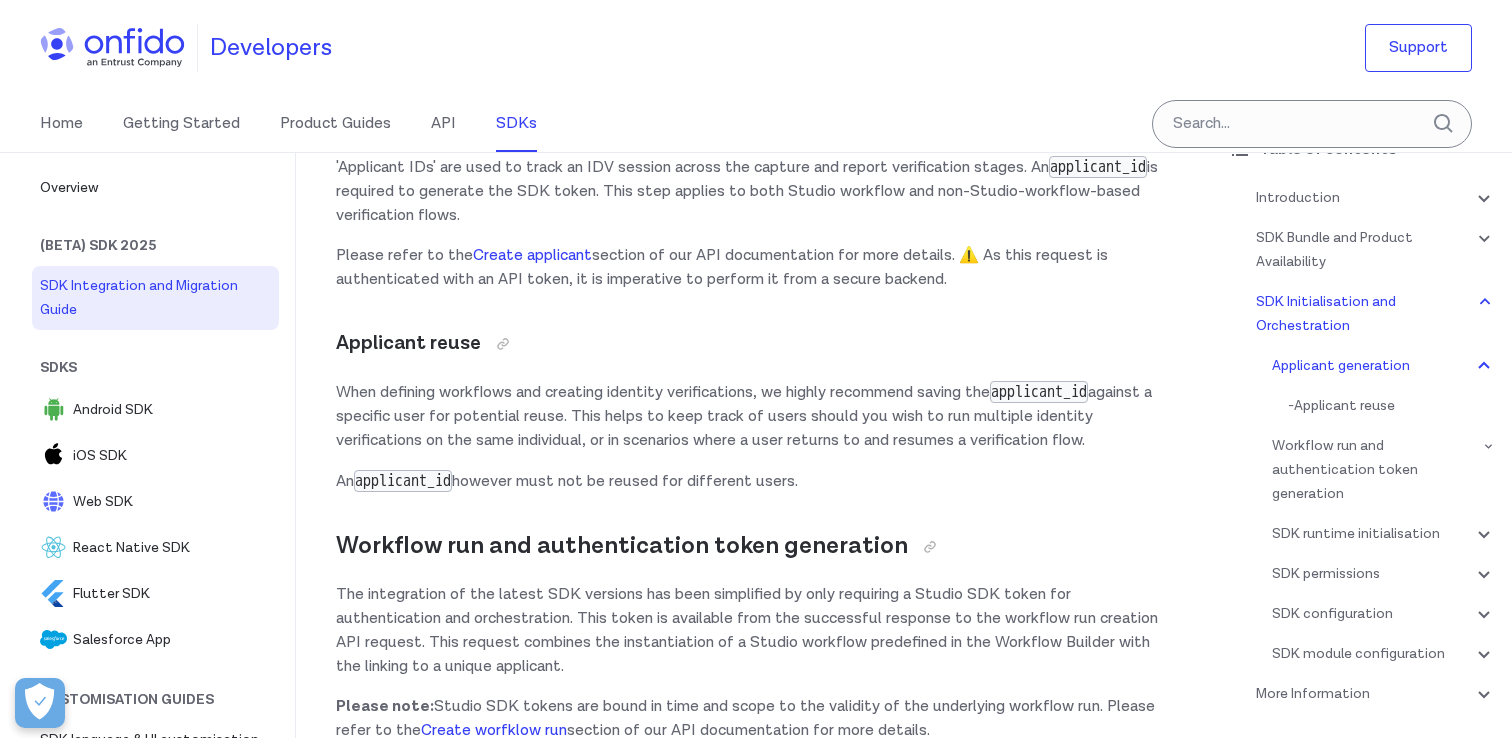 scroll, scrollTop: 7455, scrollLeft: 0, axis: vertical 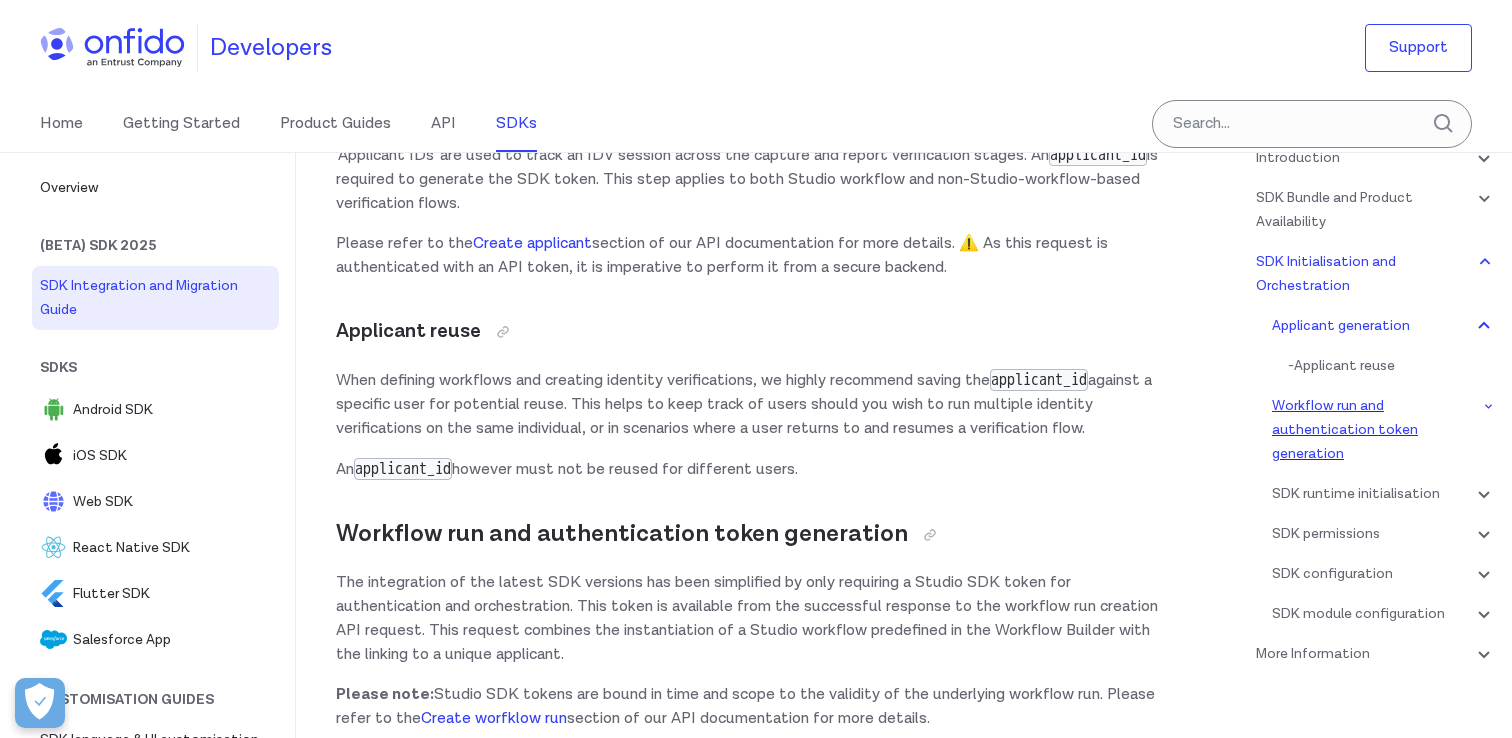 click on "Workflow run and authentication token generation" at bounding box center [1384, 430] 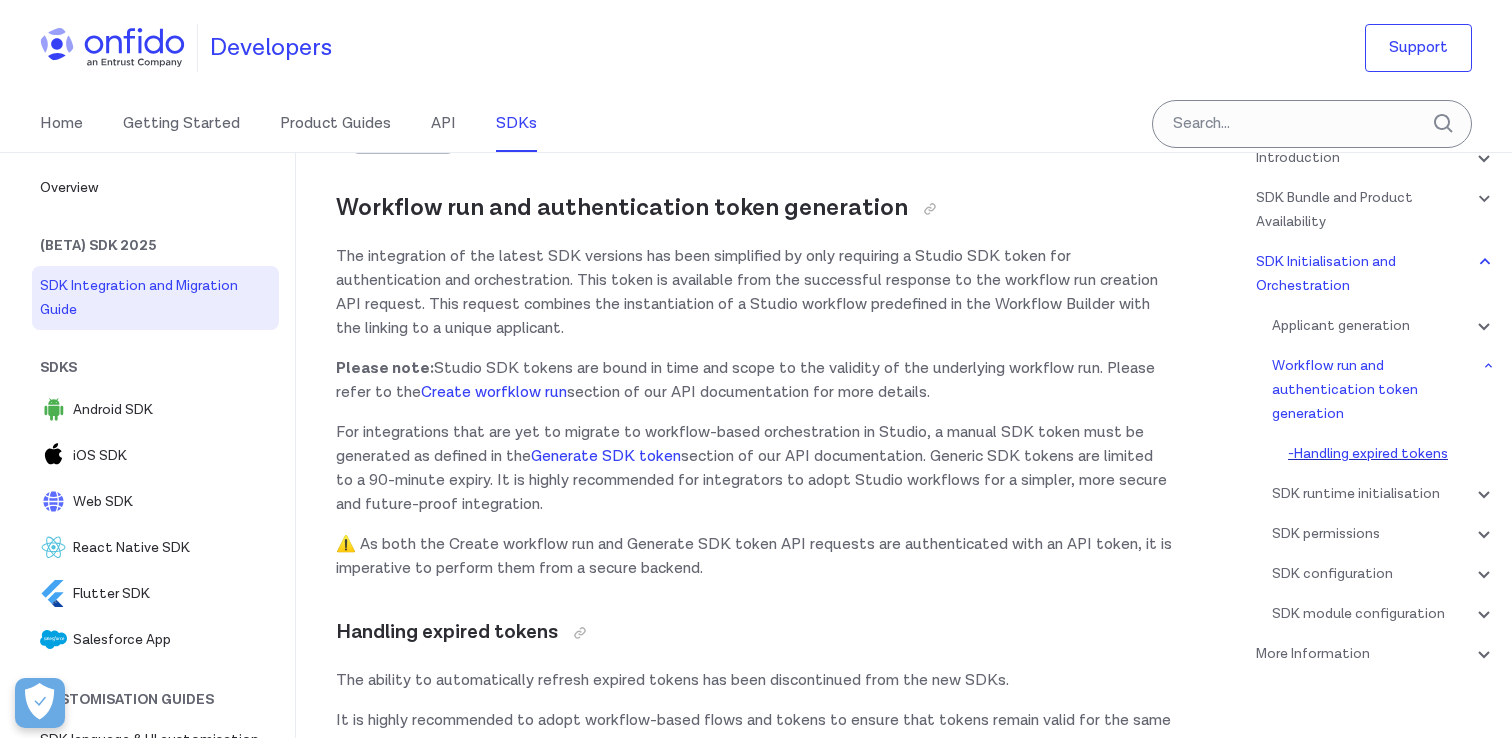 click on "-  Handling expired tokens" at bounding box center [1392, 454] 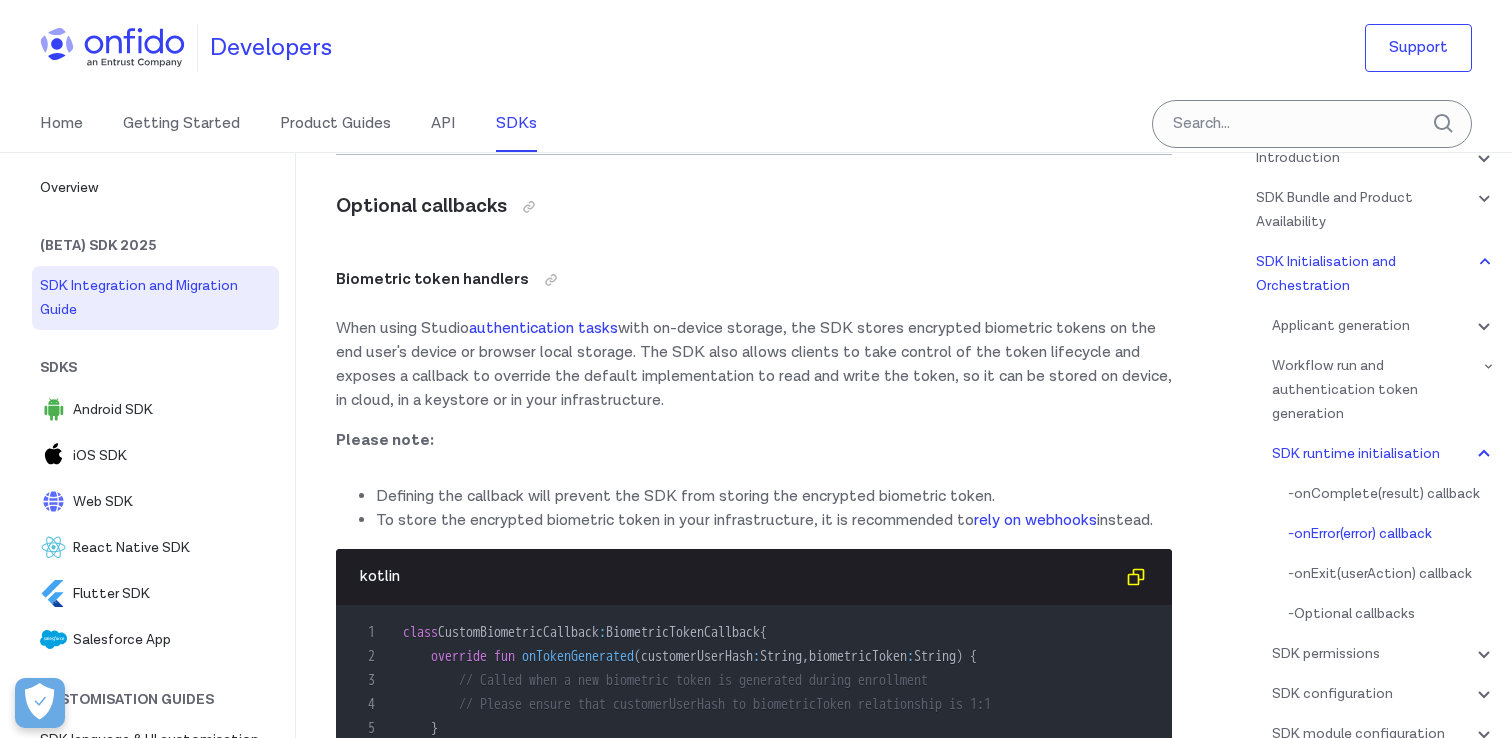 scroll, scrollTop: 15784, scrollLeft: 0, axis: vertical 